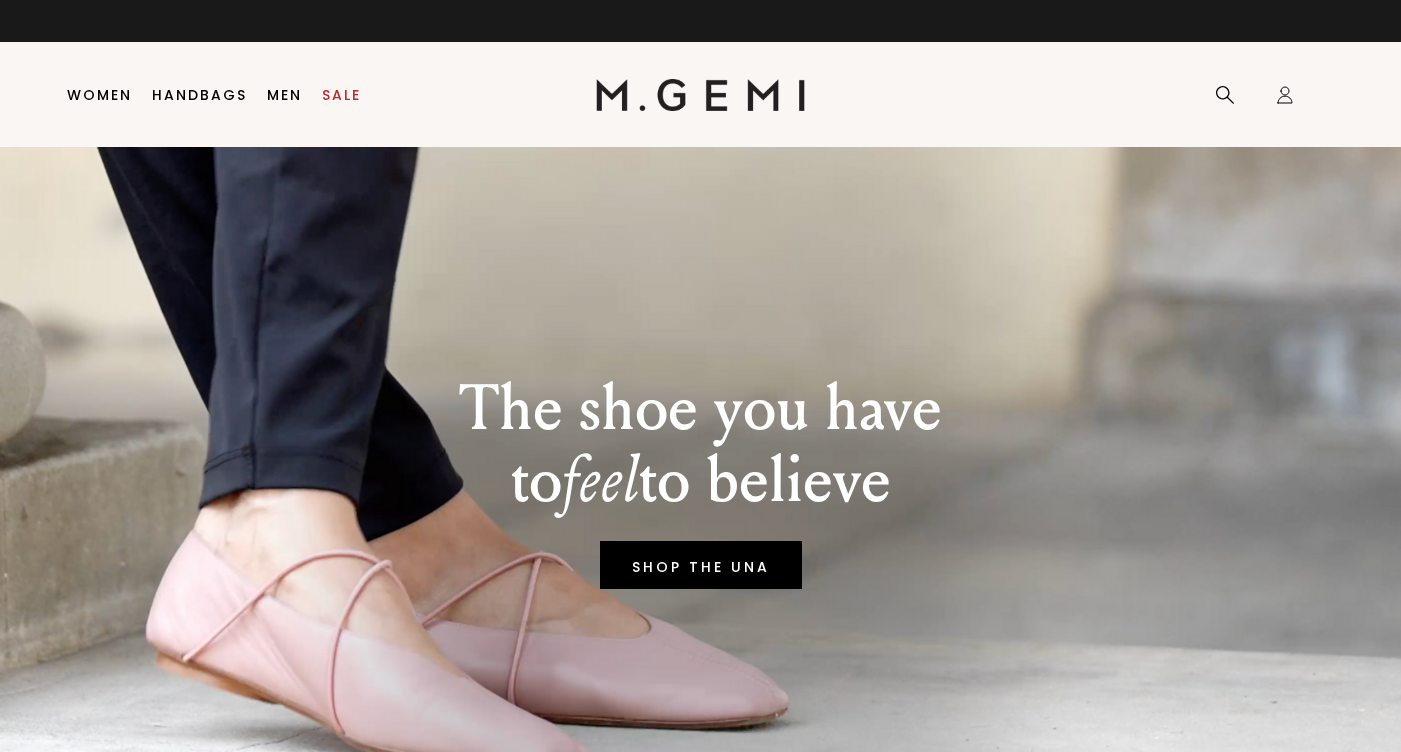 scroll, scrollTop: 0, scrollLeft: 0, axis: both 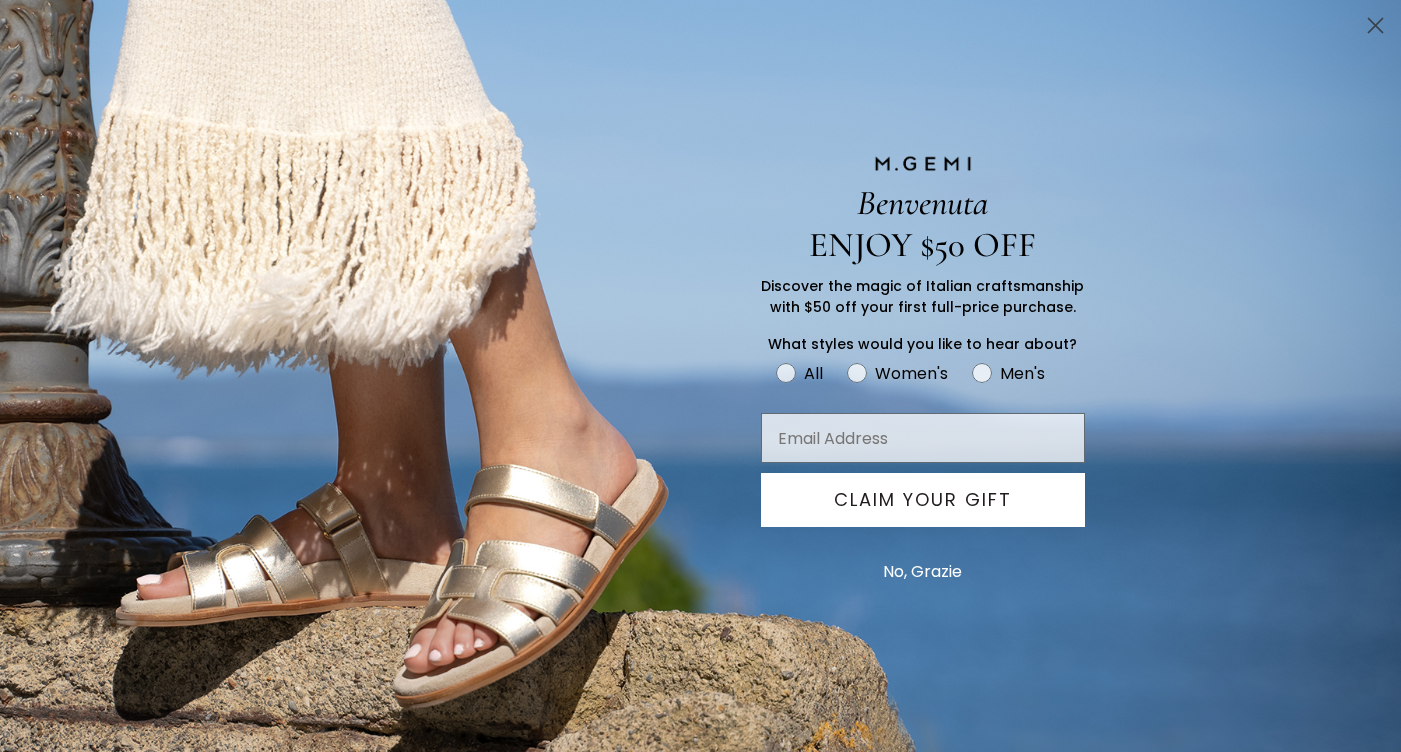 click 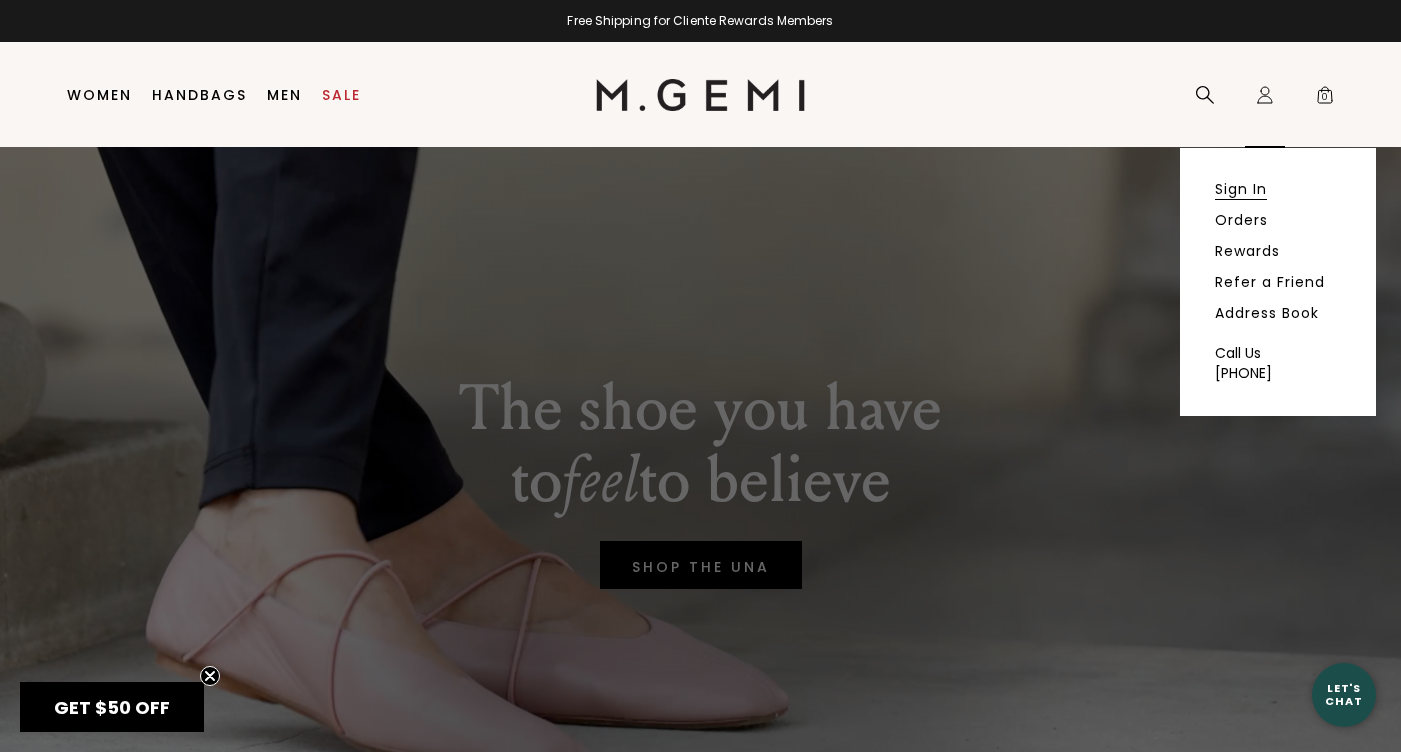 click on "Sign In" at bounding box center [1241, 189] 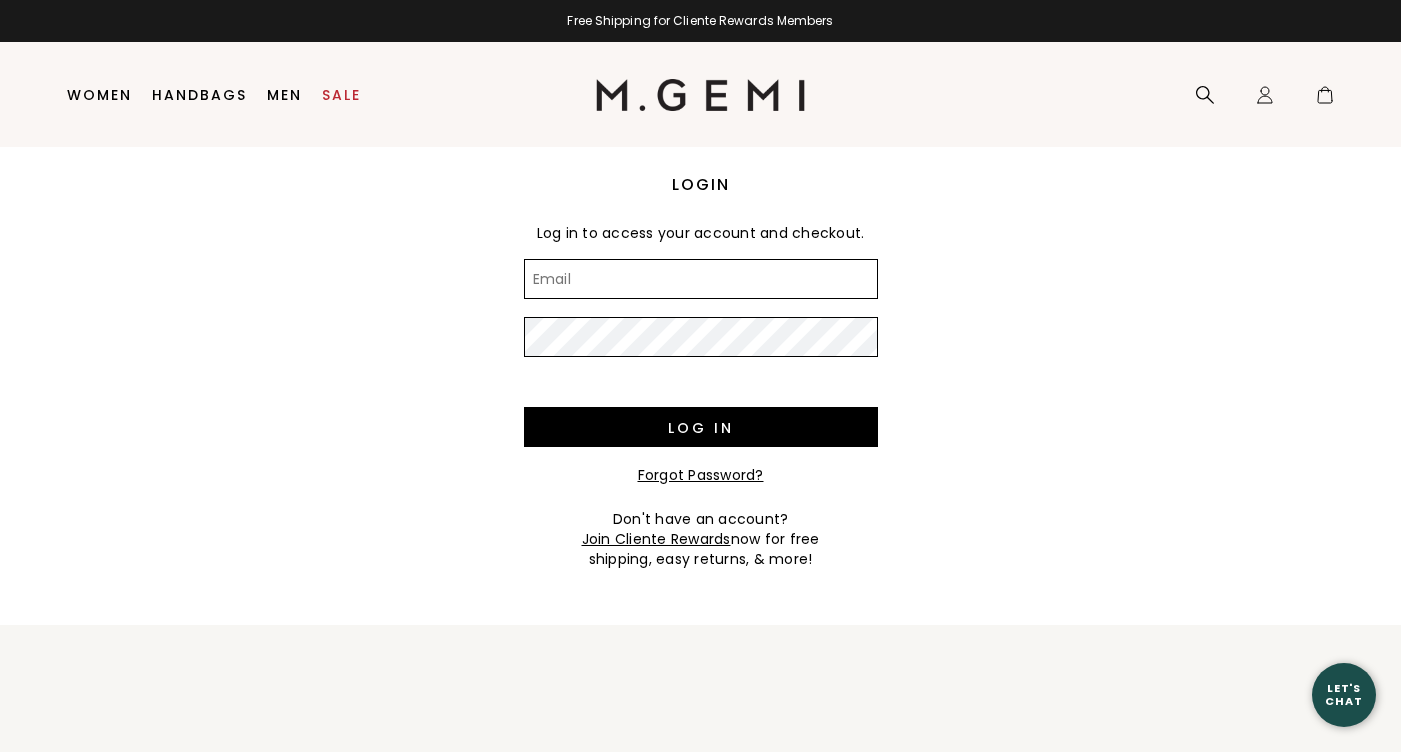 scroll, scrollTop: 0, scrollLeft: 0, axis: both 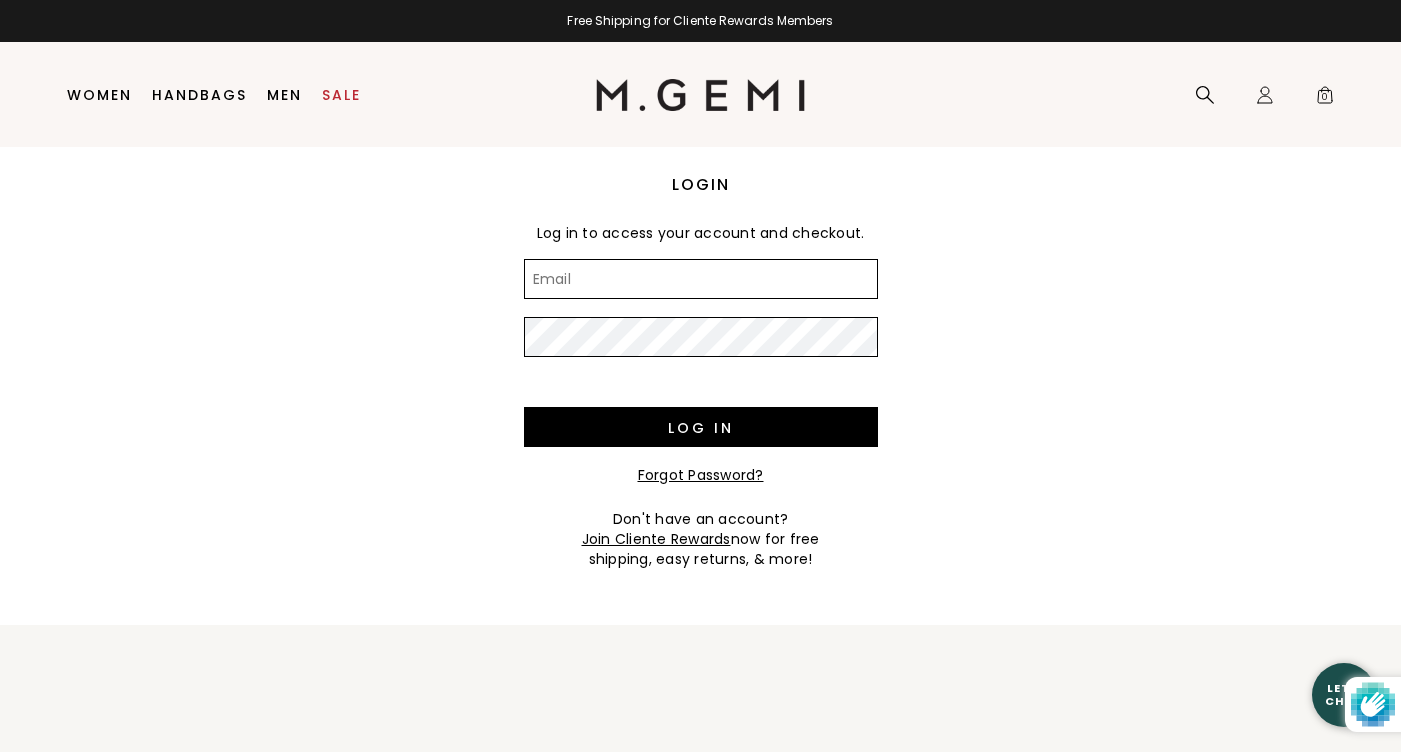 type on "minasuhis@gmail.com" 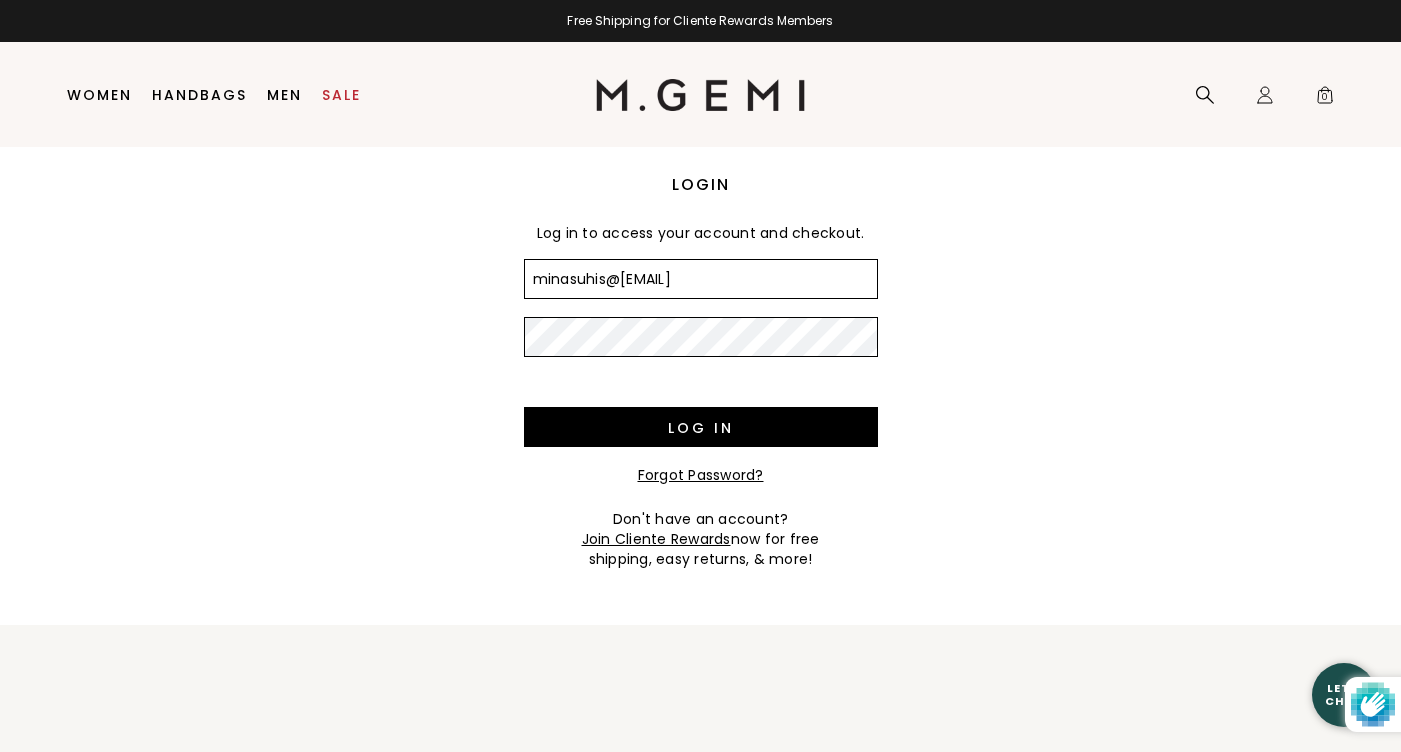 click on "Log in" at bounding box center (701, 427) 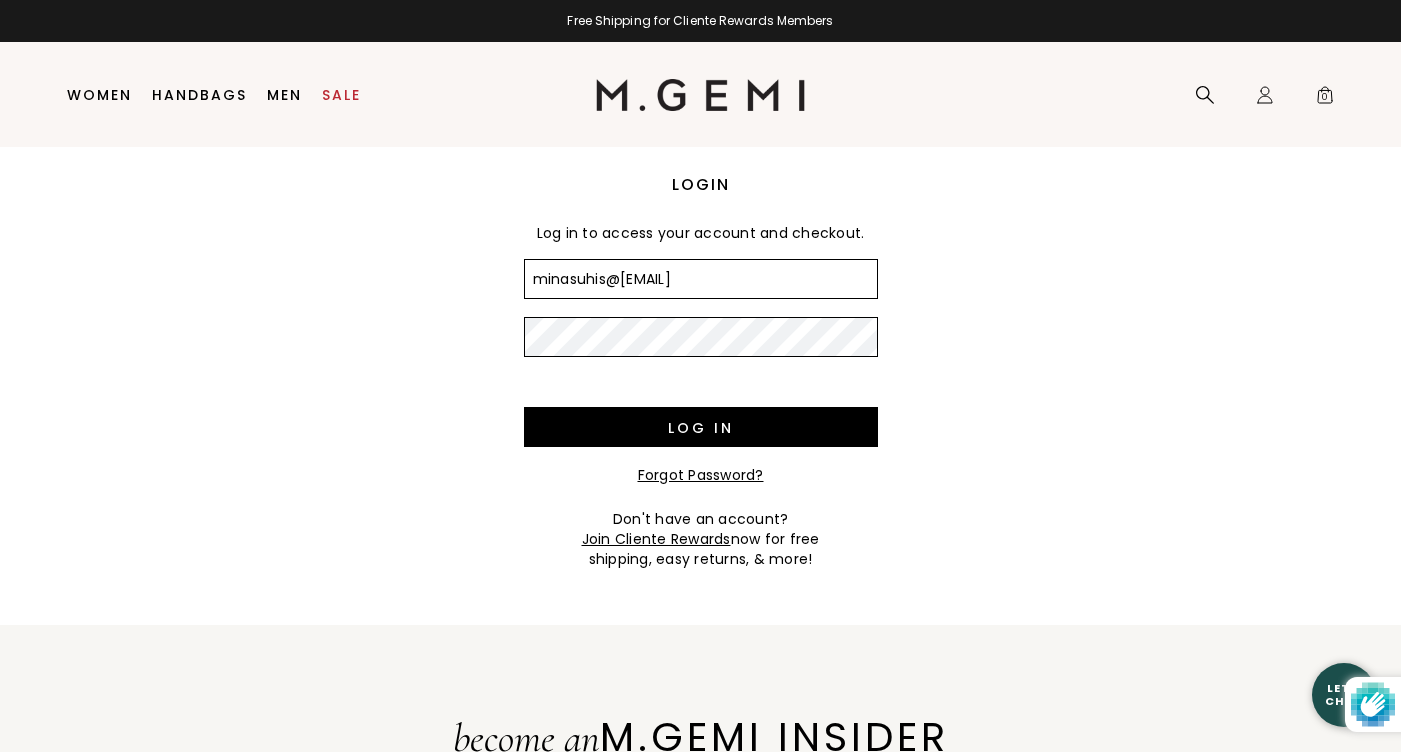 scroll, scrollTop: 0, scrollLeft: 0, axis: both 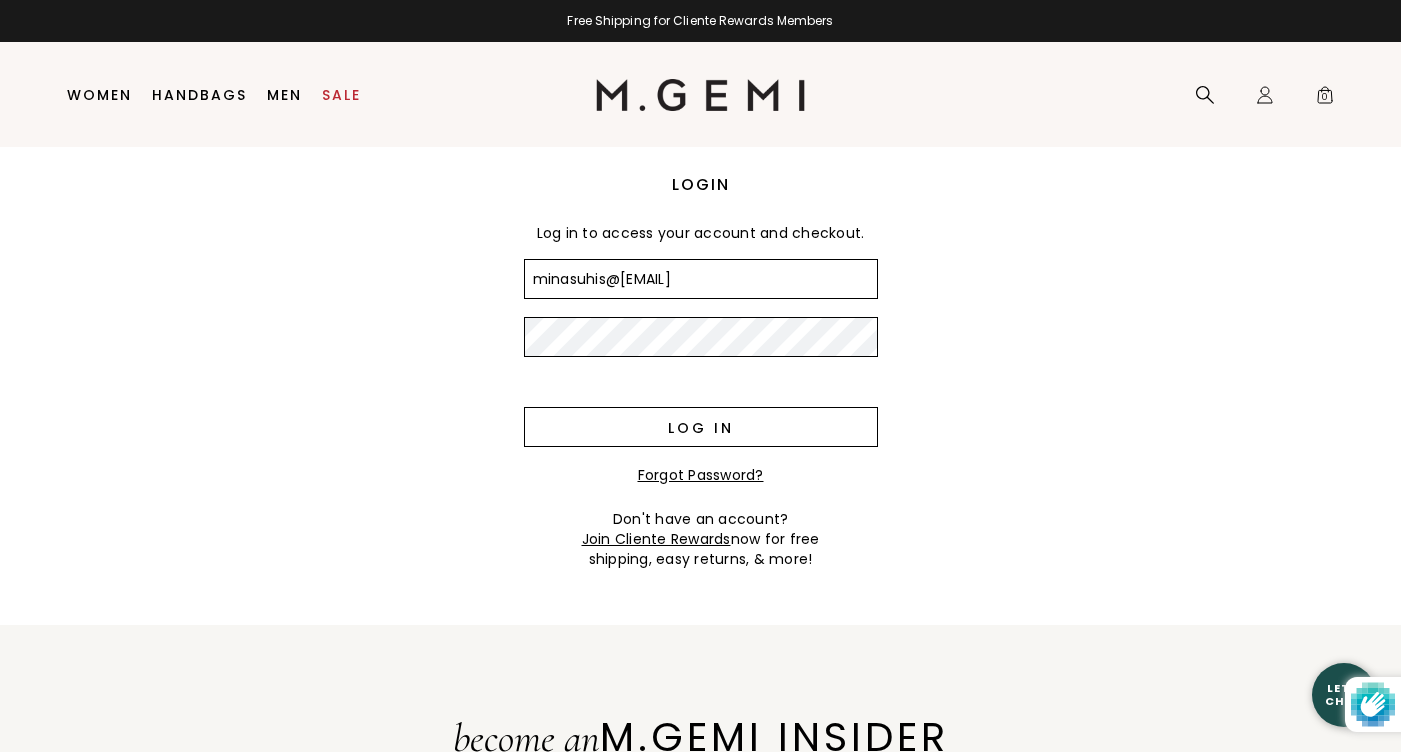 click on "Log in" at bounding box center [701, 427] 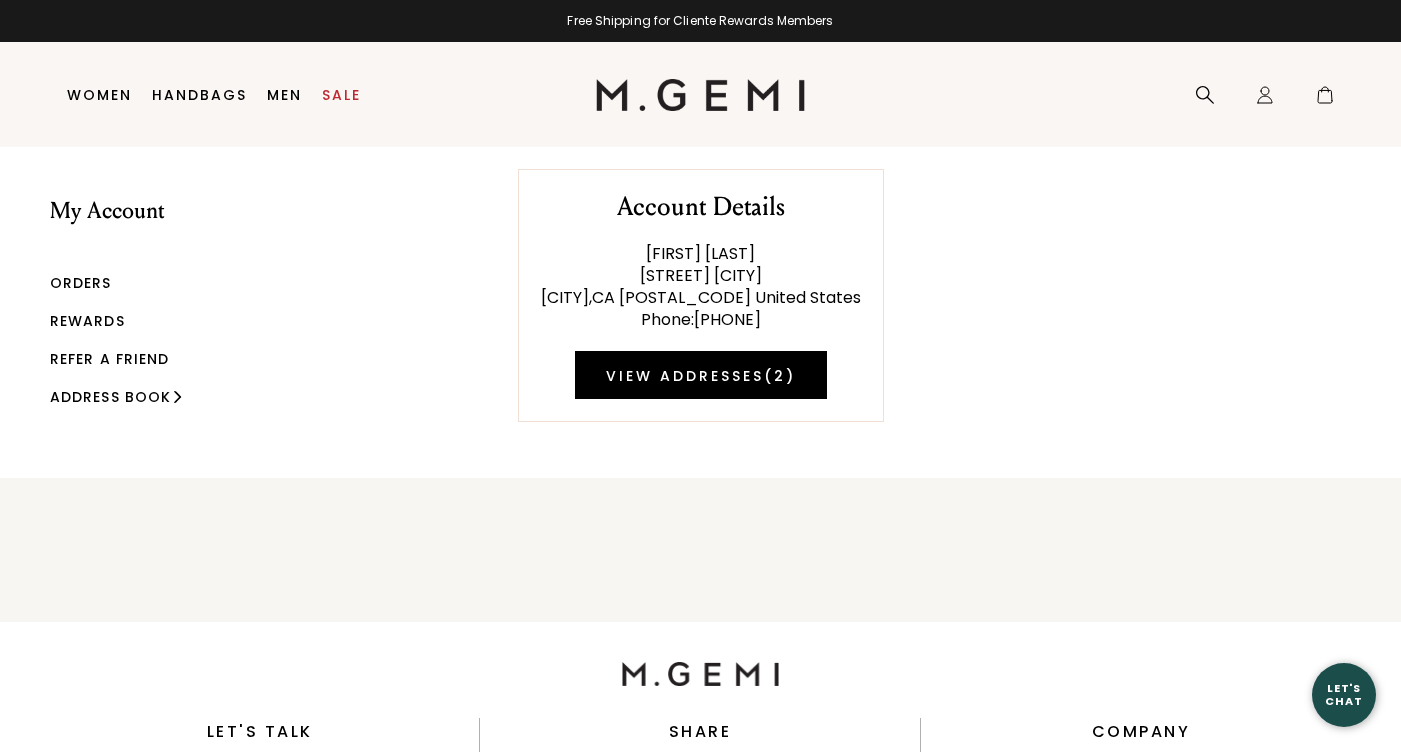 scroll, scrollTop: 0, scrollLeft: 0, axis: both 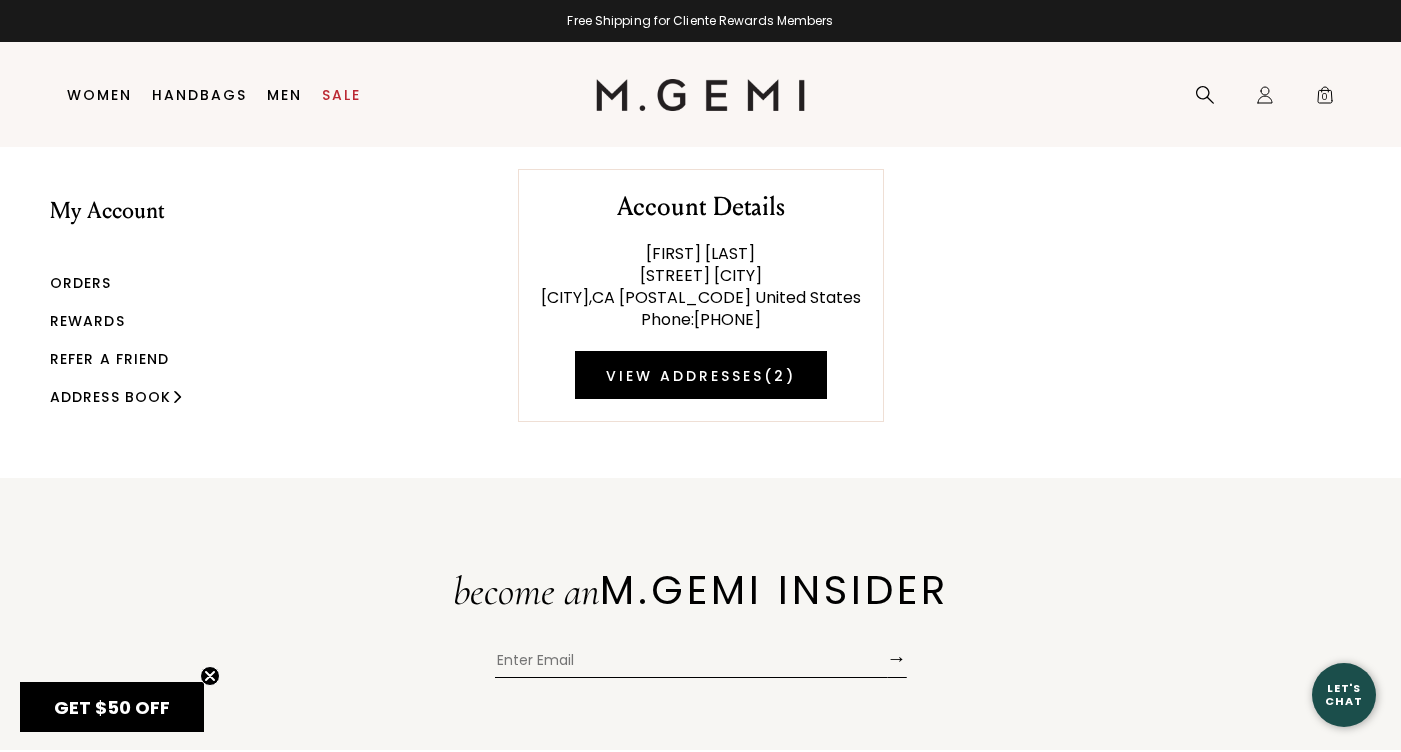 click on "Rewards" at bounding box center (87, 321) 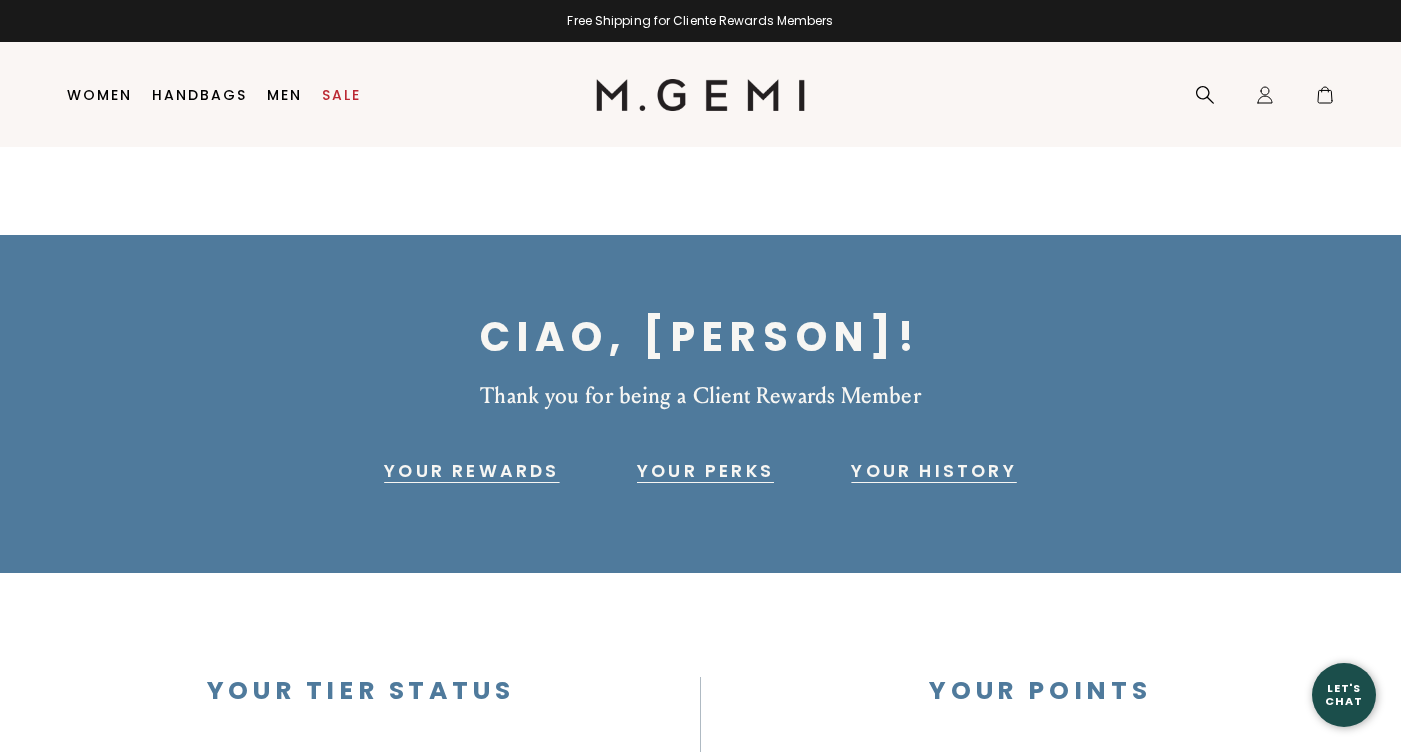 scroll, scrollTop: 0, scrollLeft: 0, axis: both 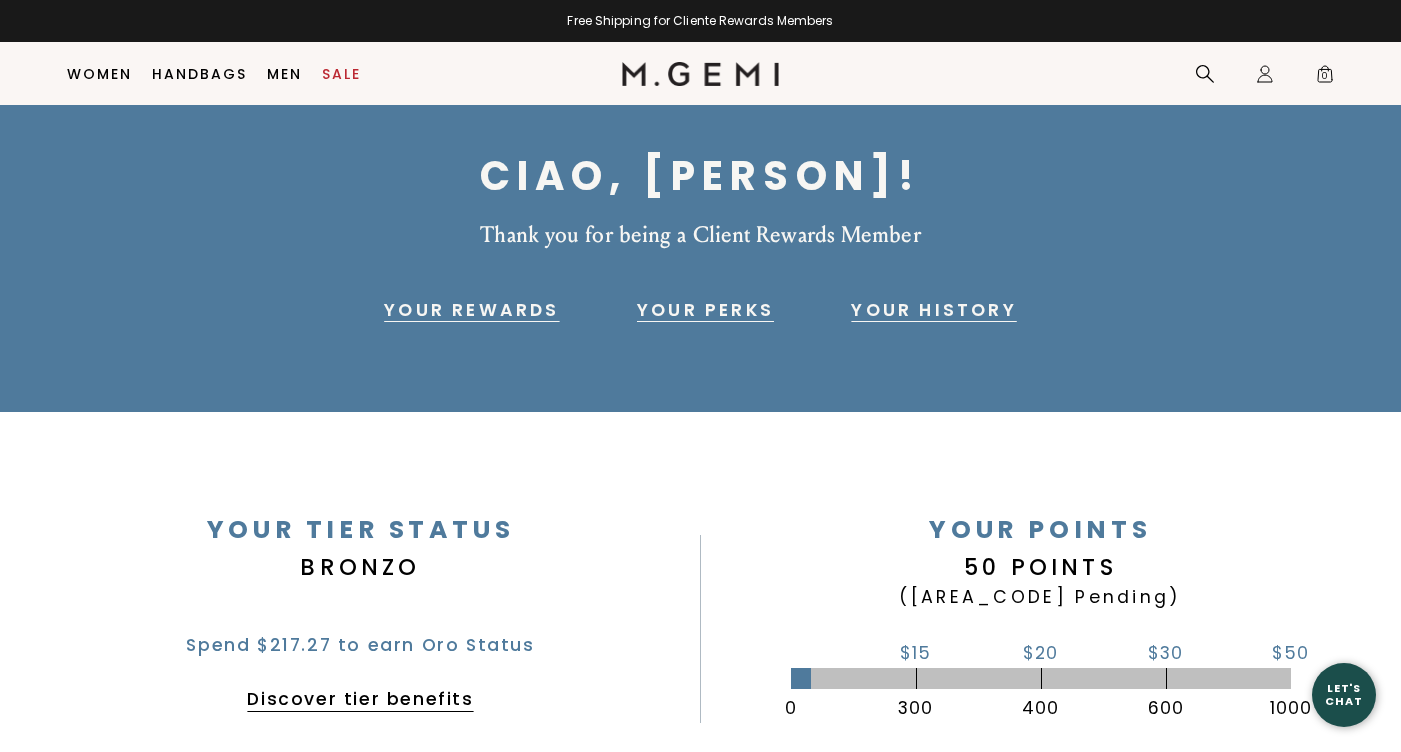 click on "Your History" at bounding box center (933, 310) 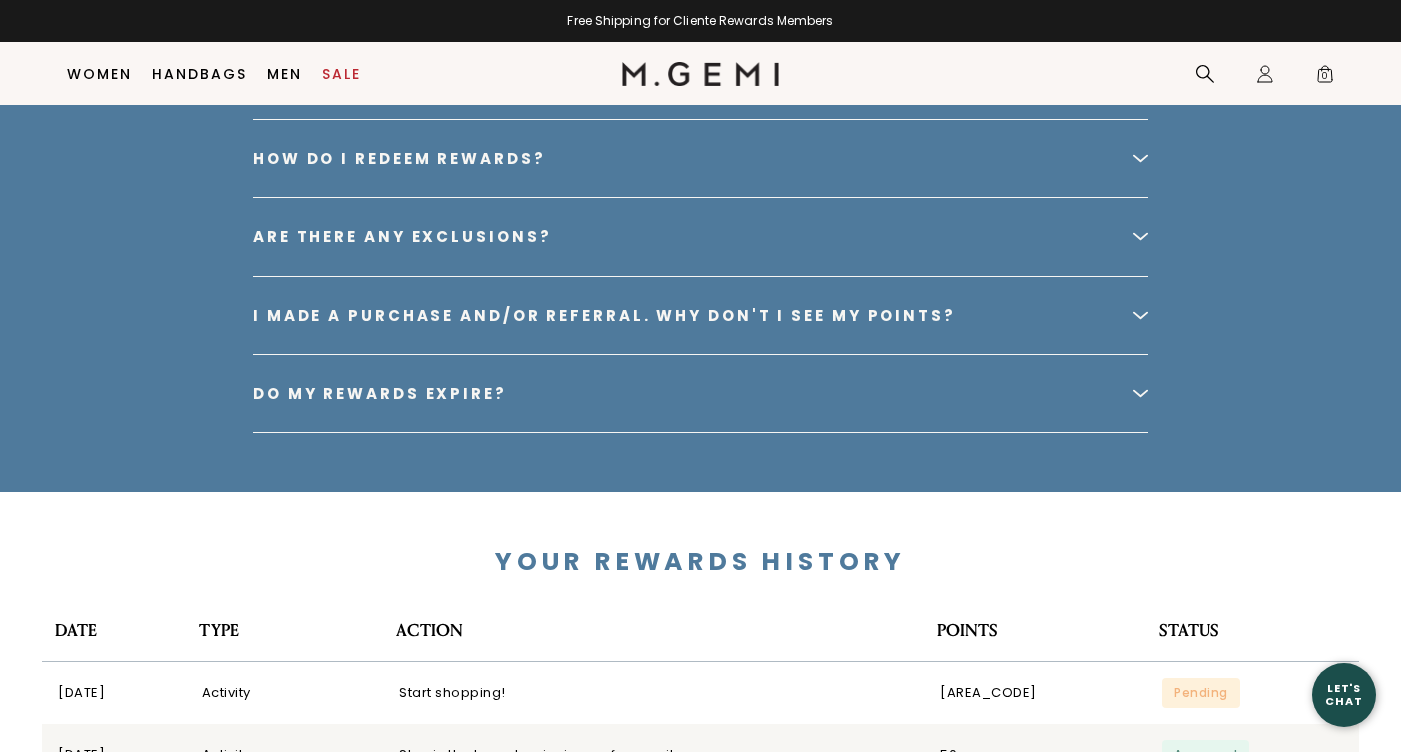 scroll, scrollTop: 4303, scrollLeft: 0, axis: vertical 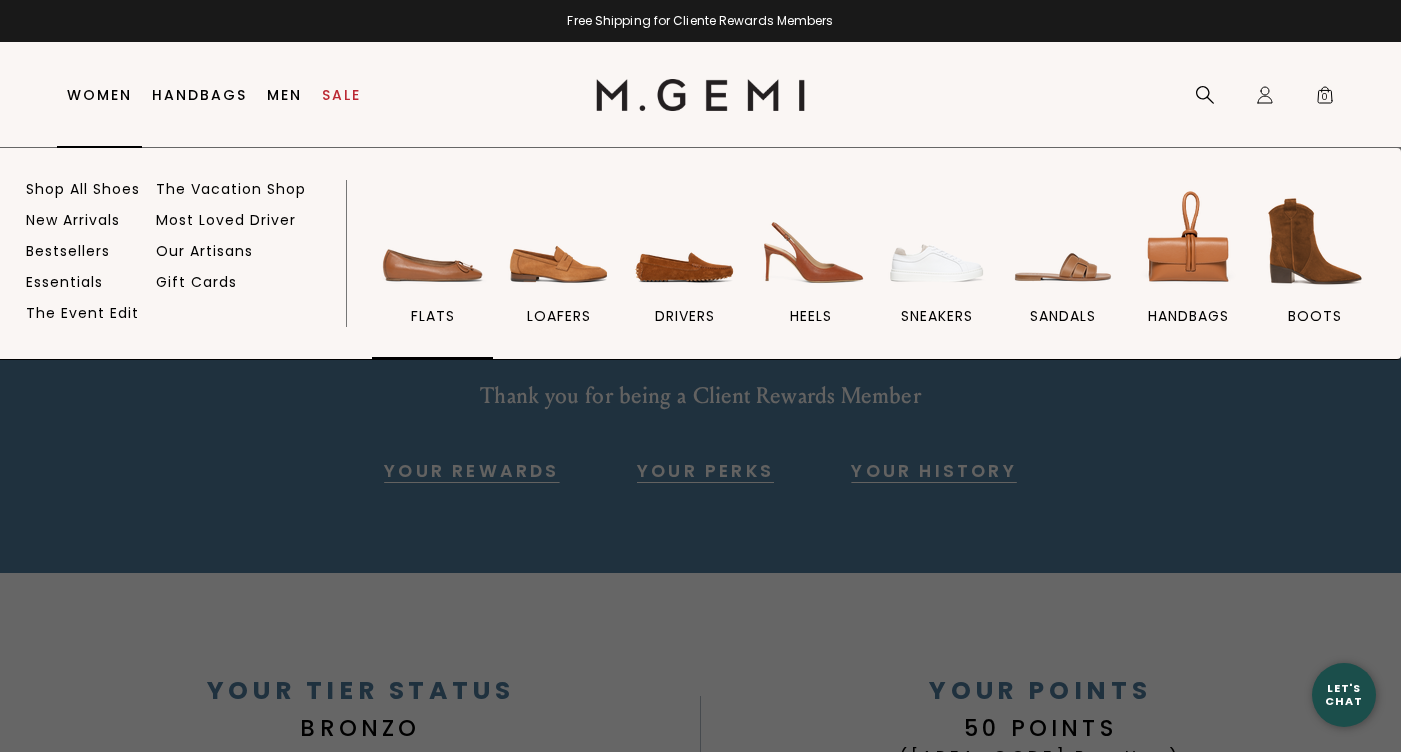 click at bounding box center [433, 241] 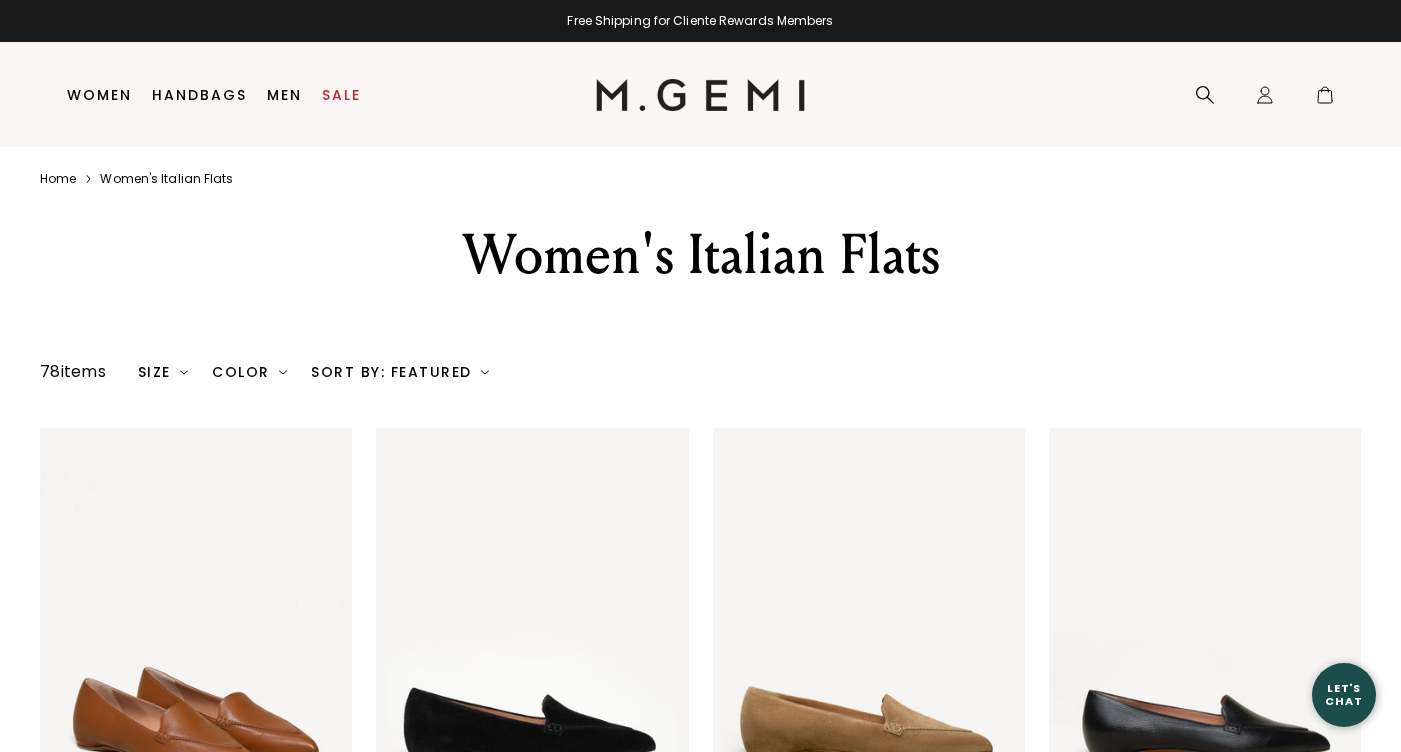 scroll, scrollTop: 0, scrollLeft: 0, axis: both 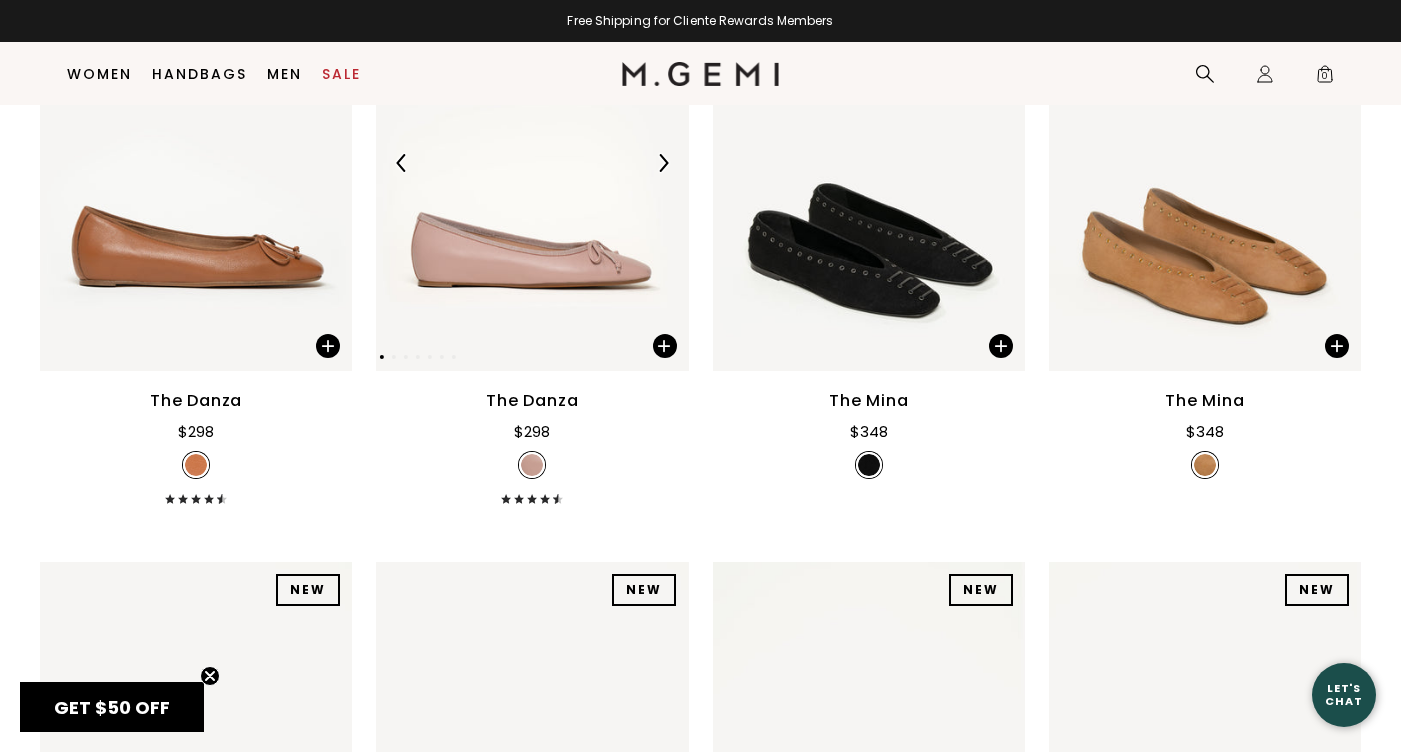 click at bounding box center [532, 163] 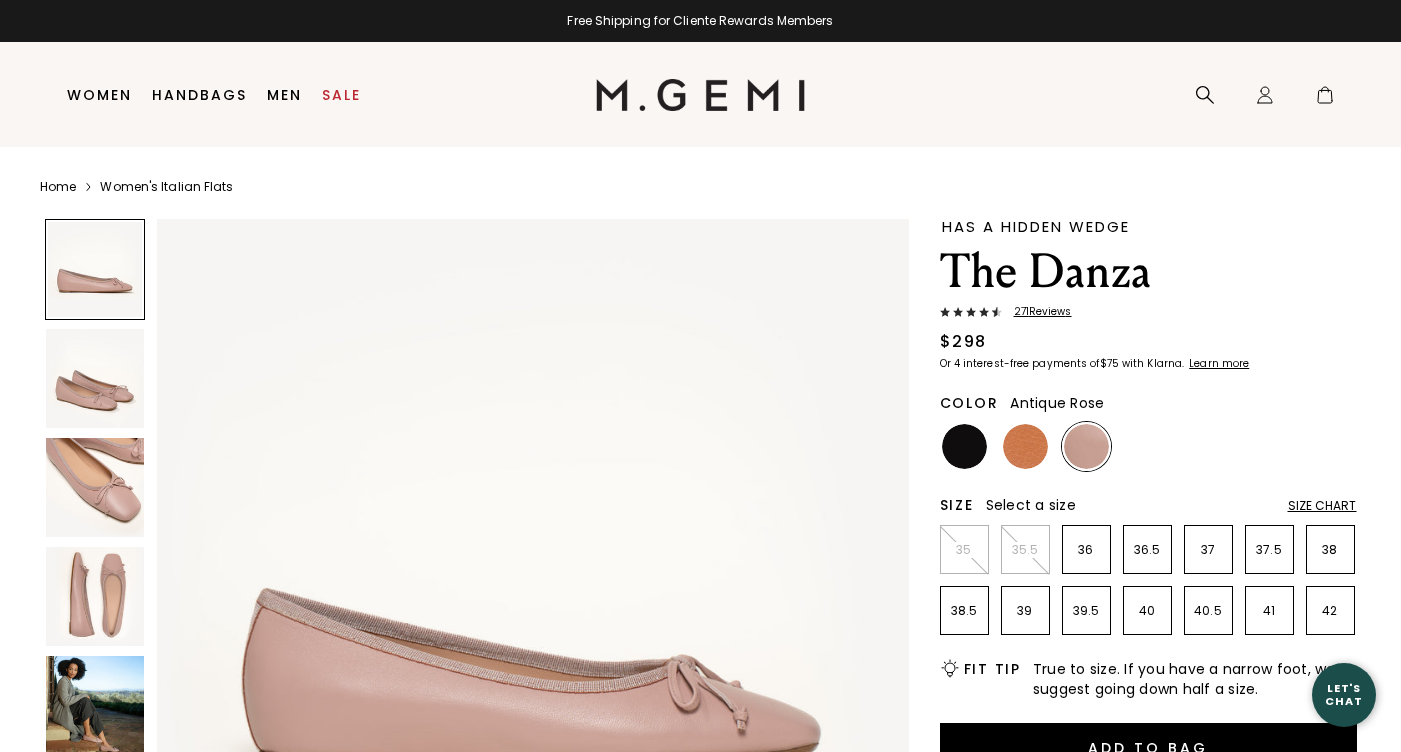 scroll, scrollTop: 0, scrollLeft: 0, axis: both 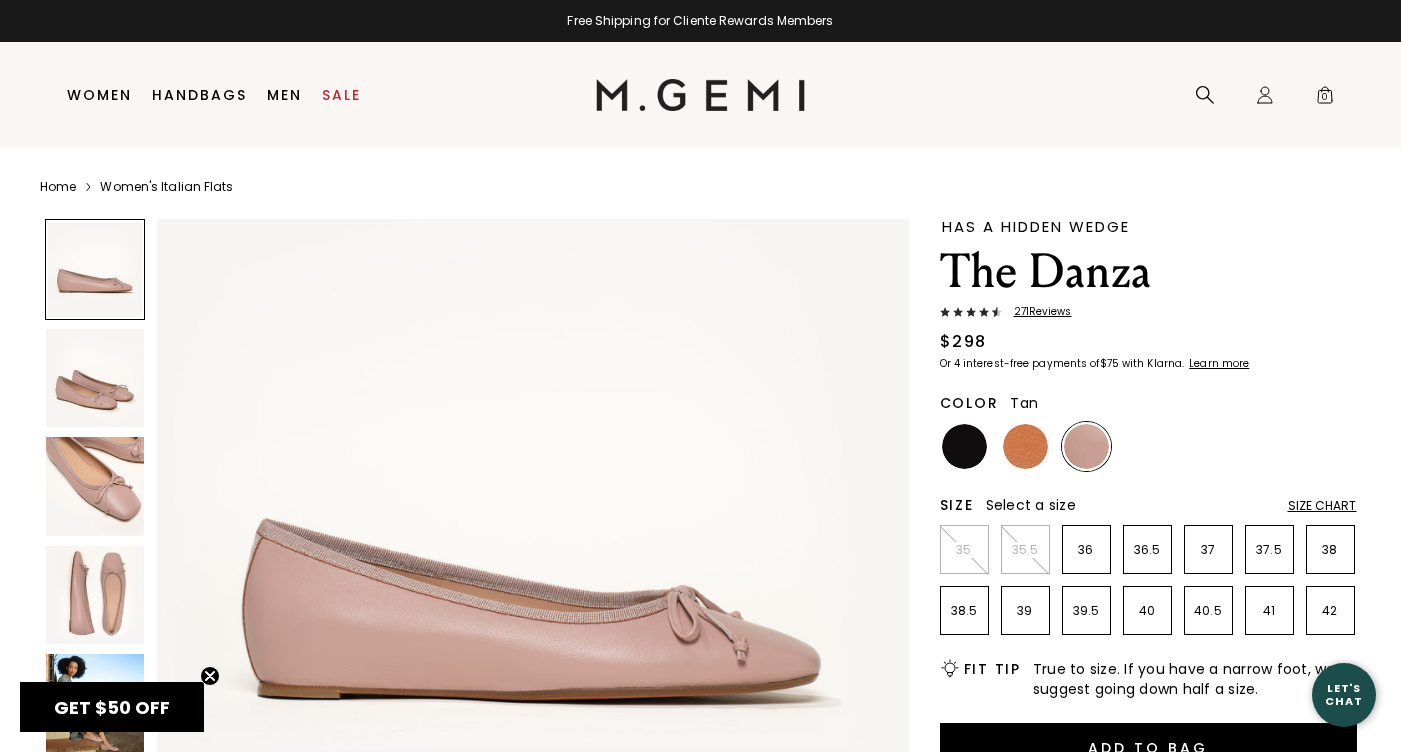click at bounding box center (1025, 446) 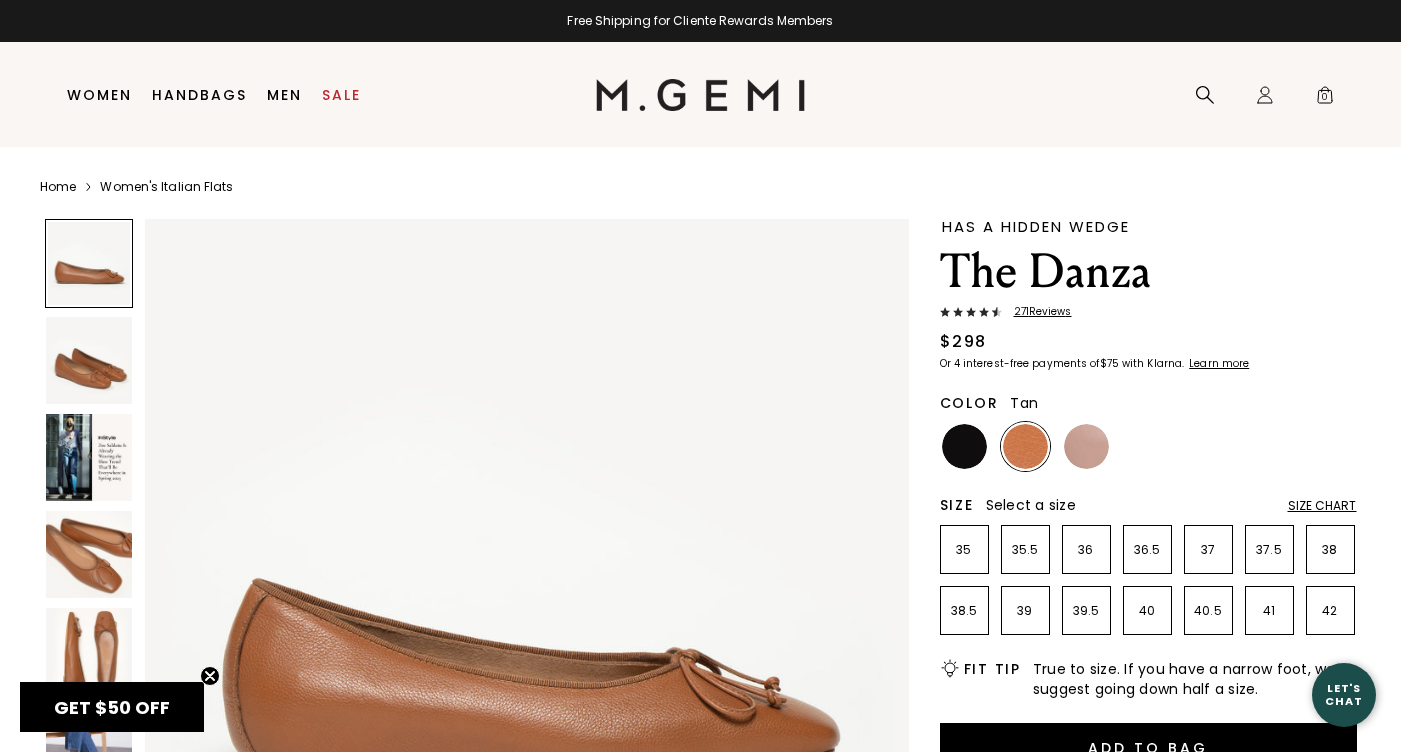scroll, scrollTop: 0, scrollLeft: 0, axis: both 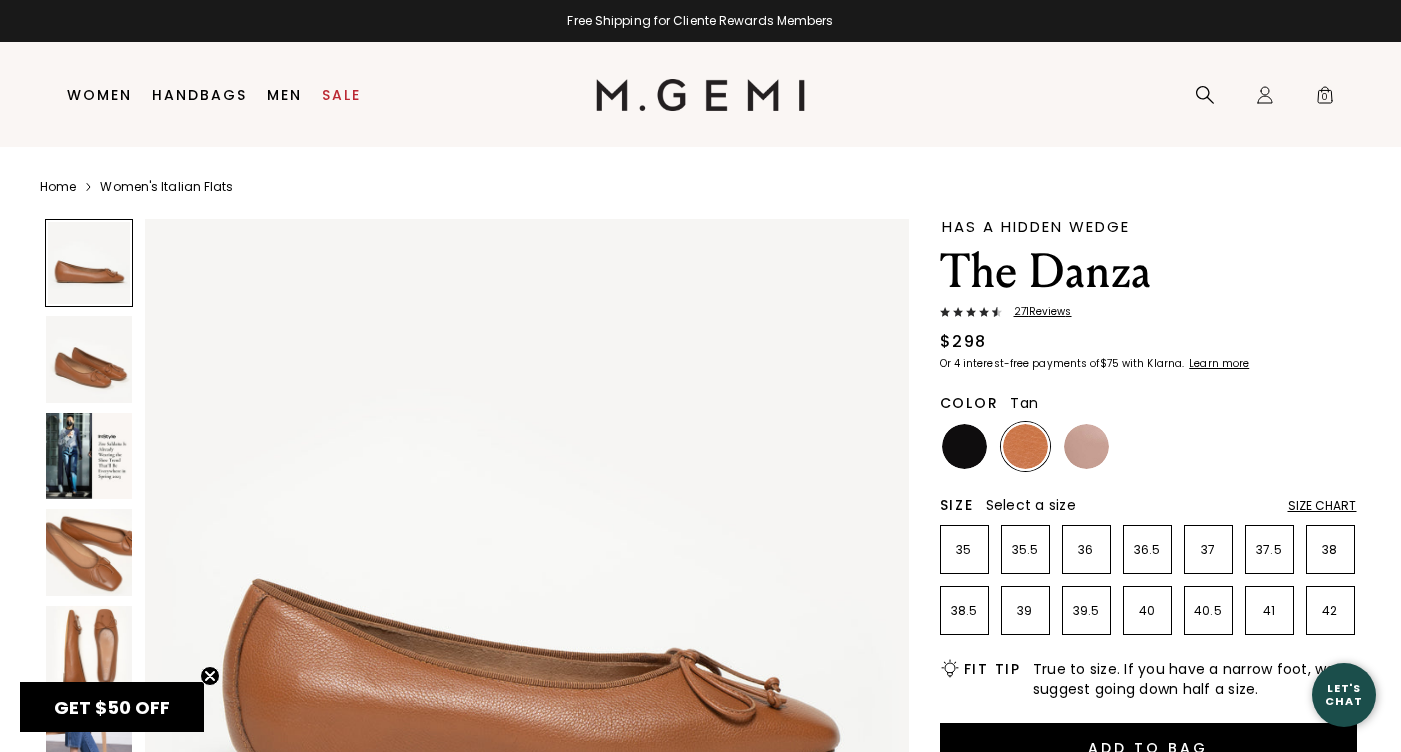 click at bounding box center (89, 359) 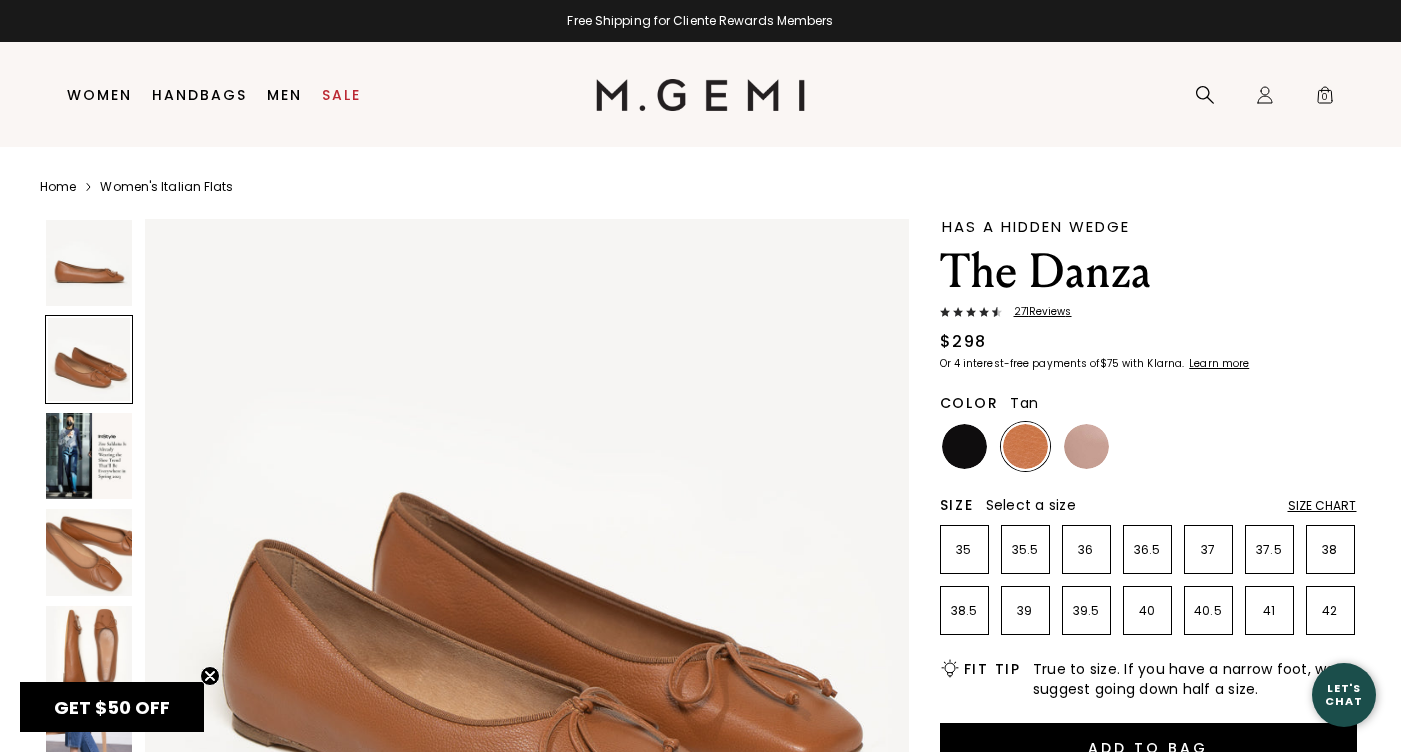 click at bounding box center [89, 456] 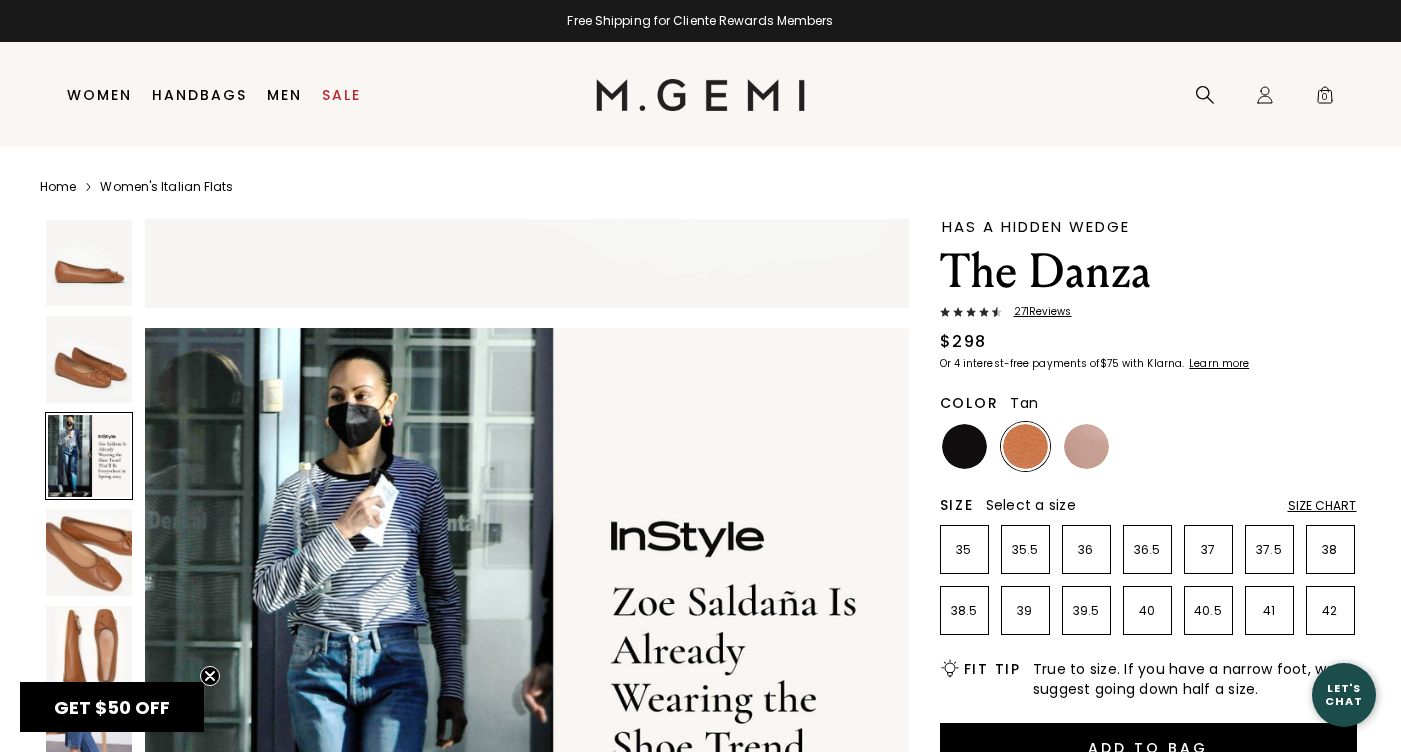 scroll, scrollTop: 1567, scrollLeft: 0, axis: vertical 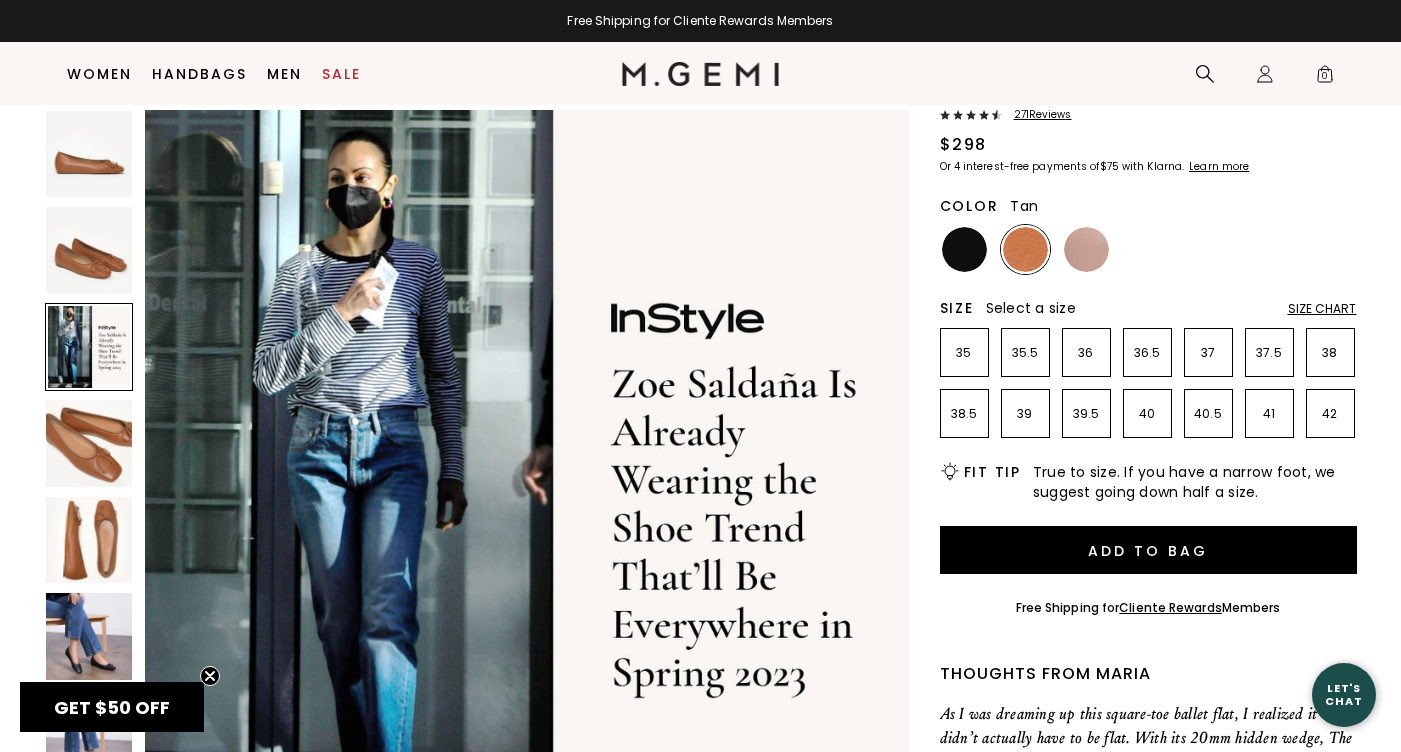 click at bounding box center (89, 443) 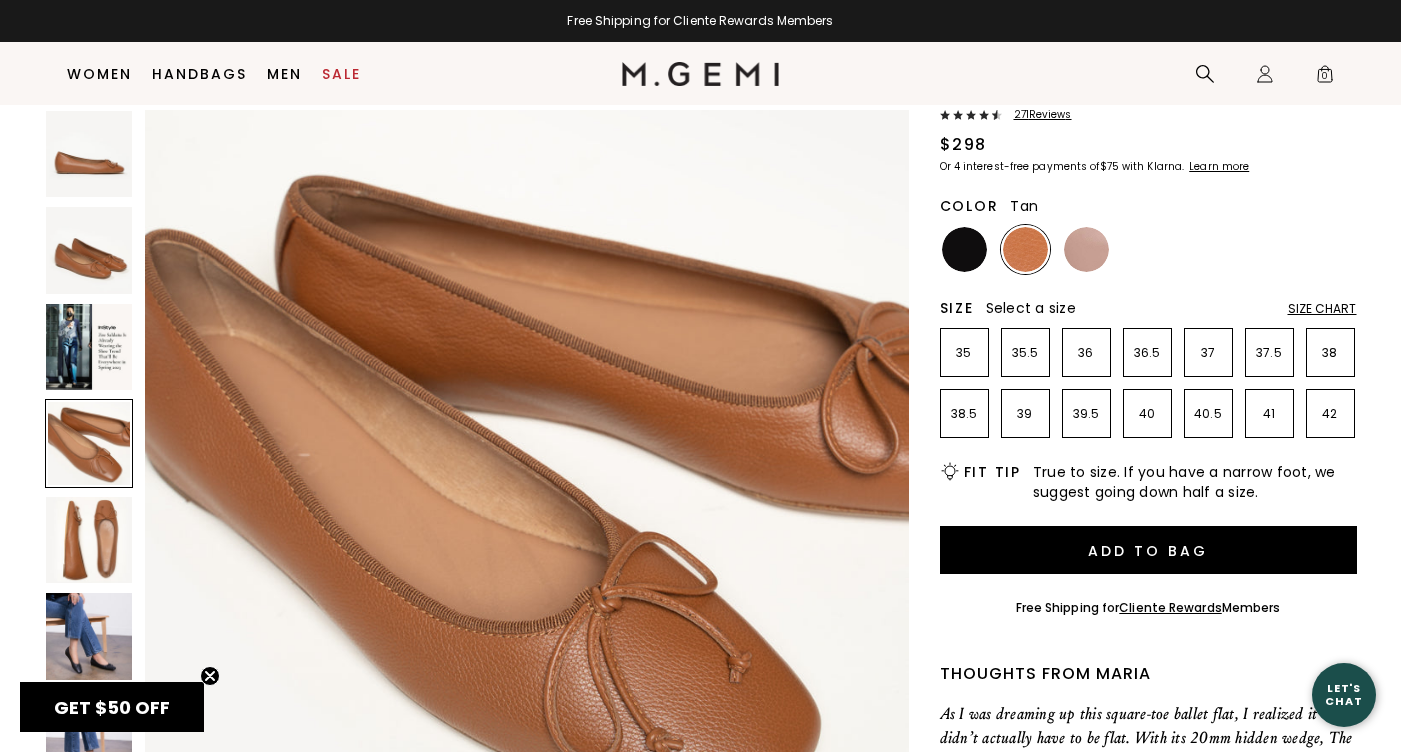 click at bounding box center [89, 540] 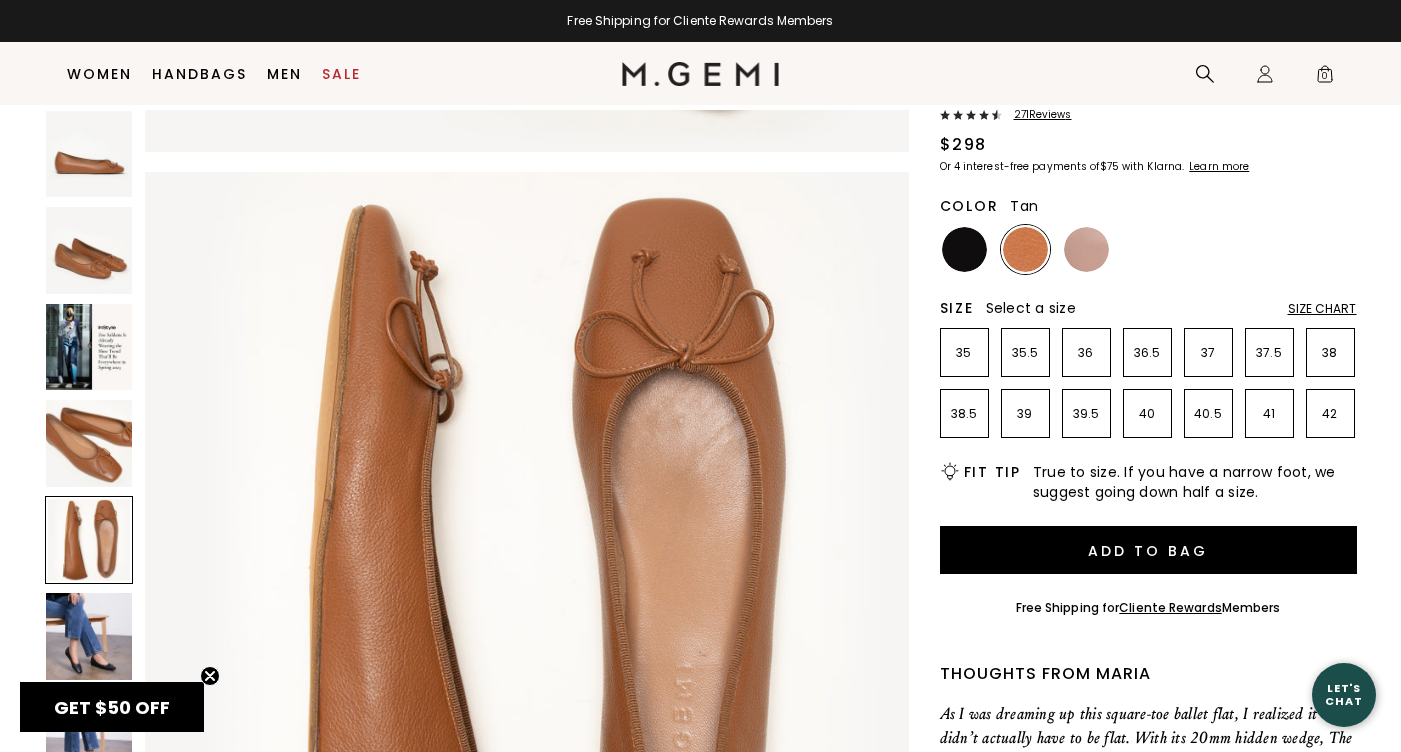 scroll, scrollTop: 3134, scrollLeft: 0, axis: vertical 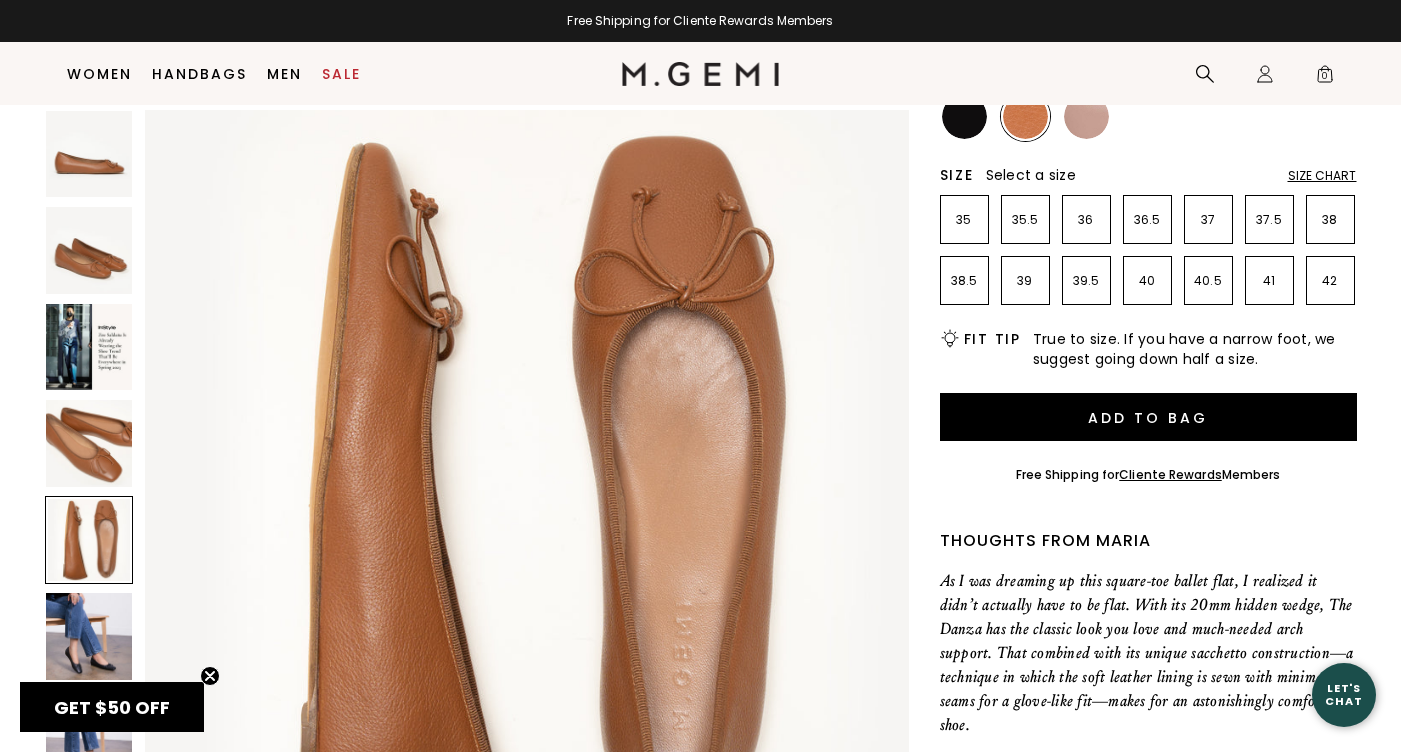 click at bounding box center [89, 636] 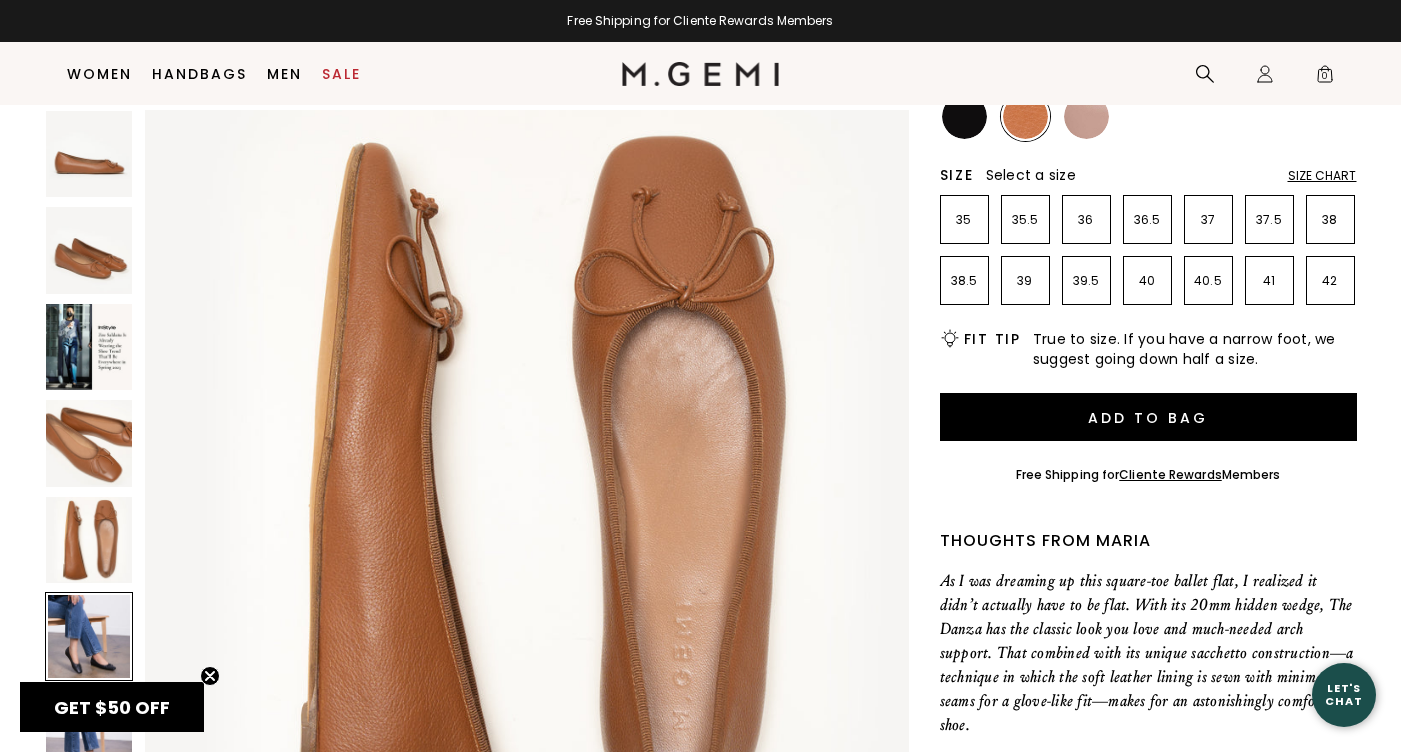 scroll, scrollTop: 3918, scrollLeft: 0, axis: vertical 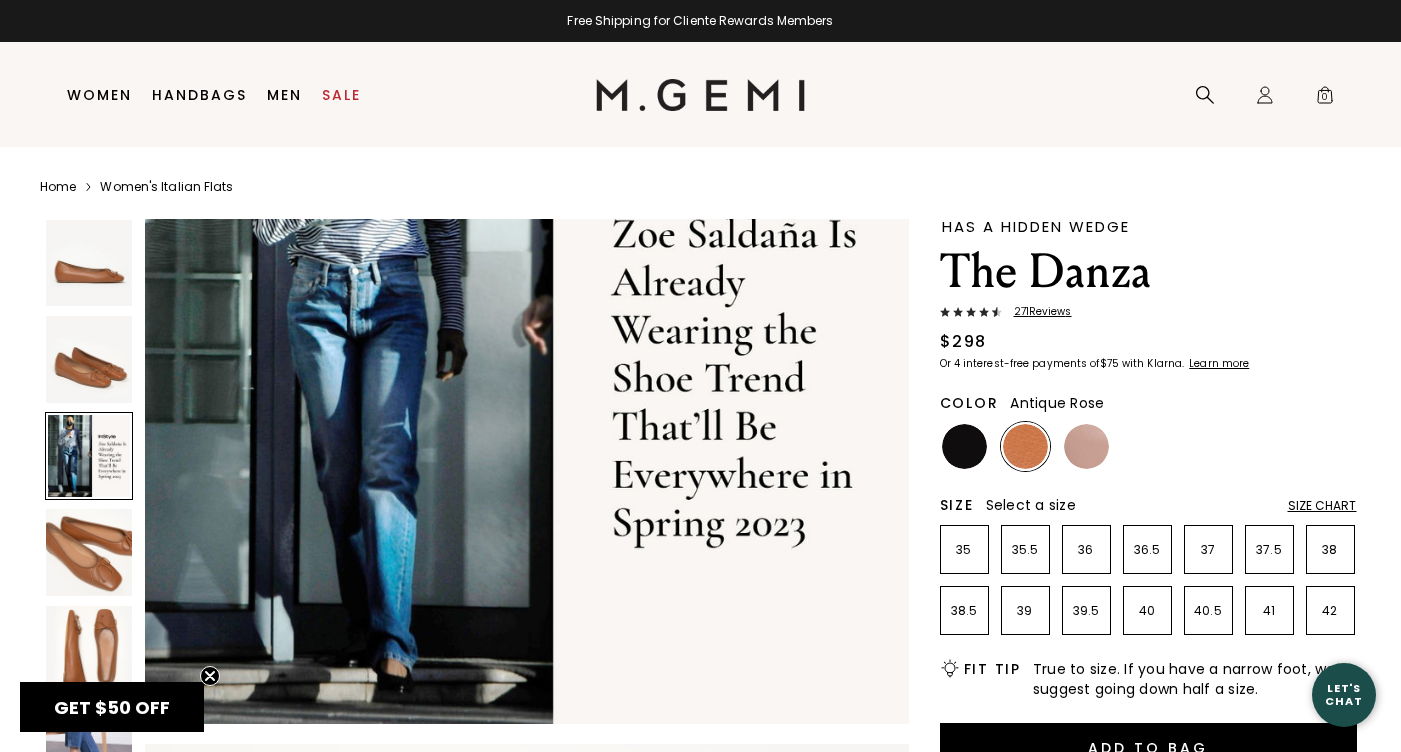 click at bounding box center (1086, 446) 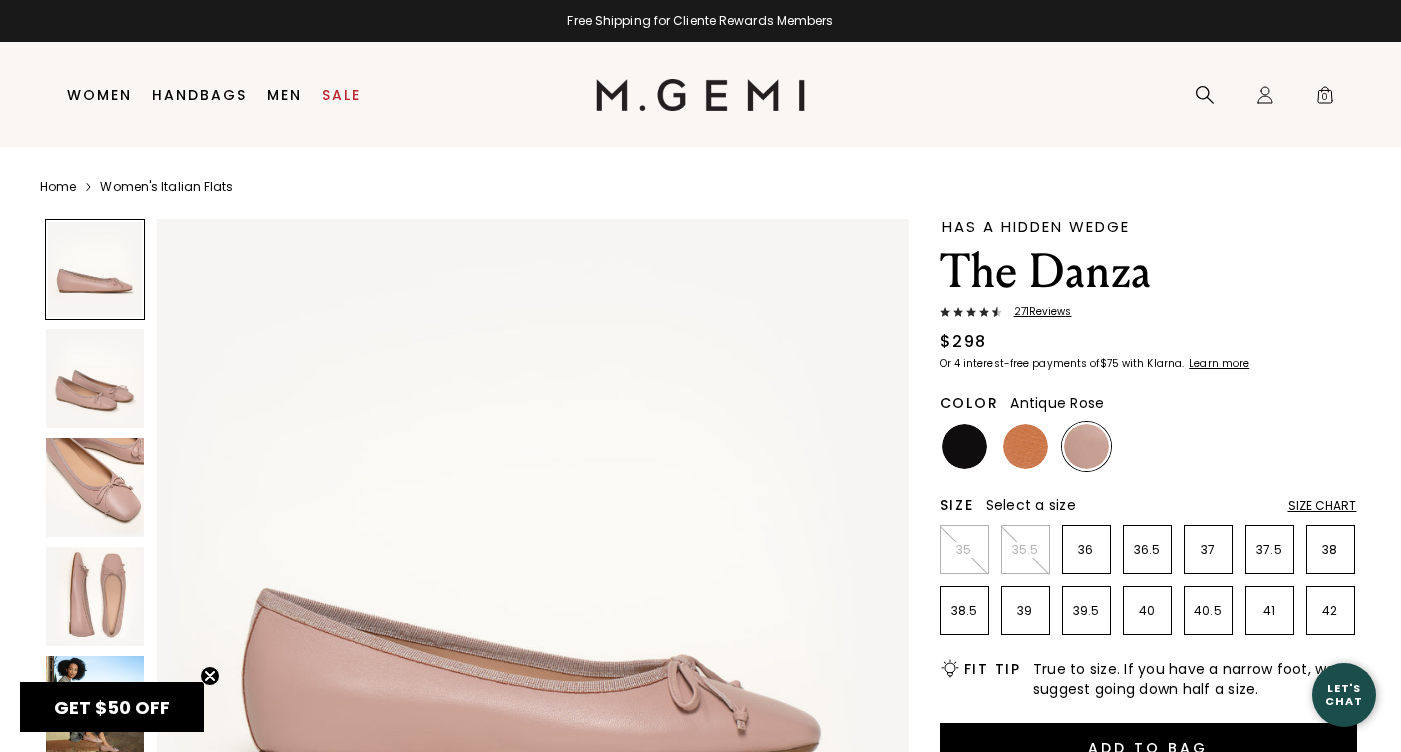 scroll, scrollTop: 0, scrollLeft: 0, axis: both 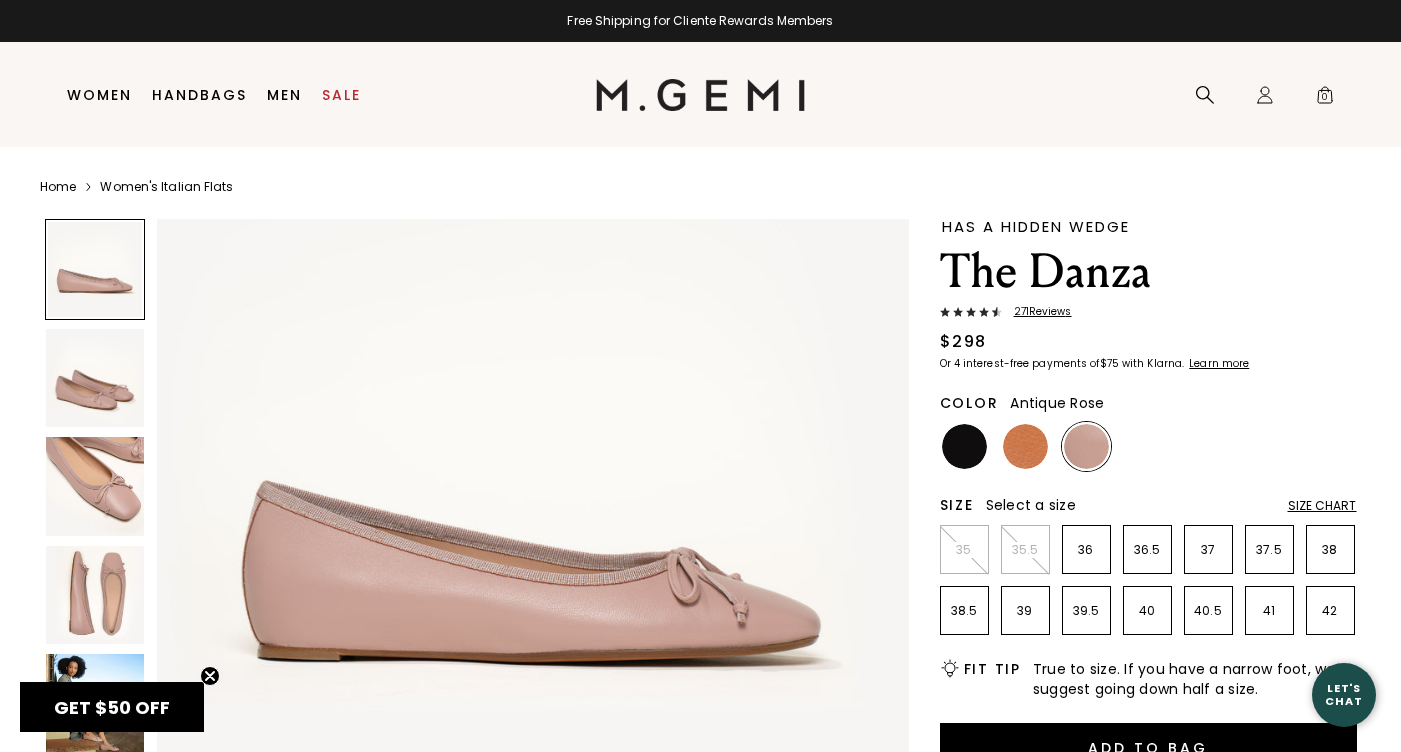 click at bounding box center (95, 378) 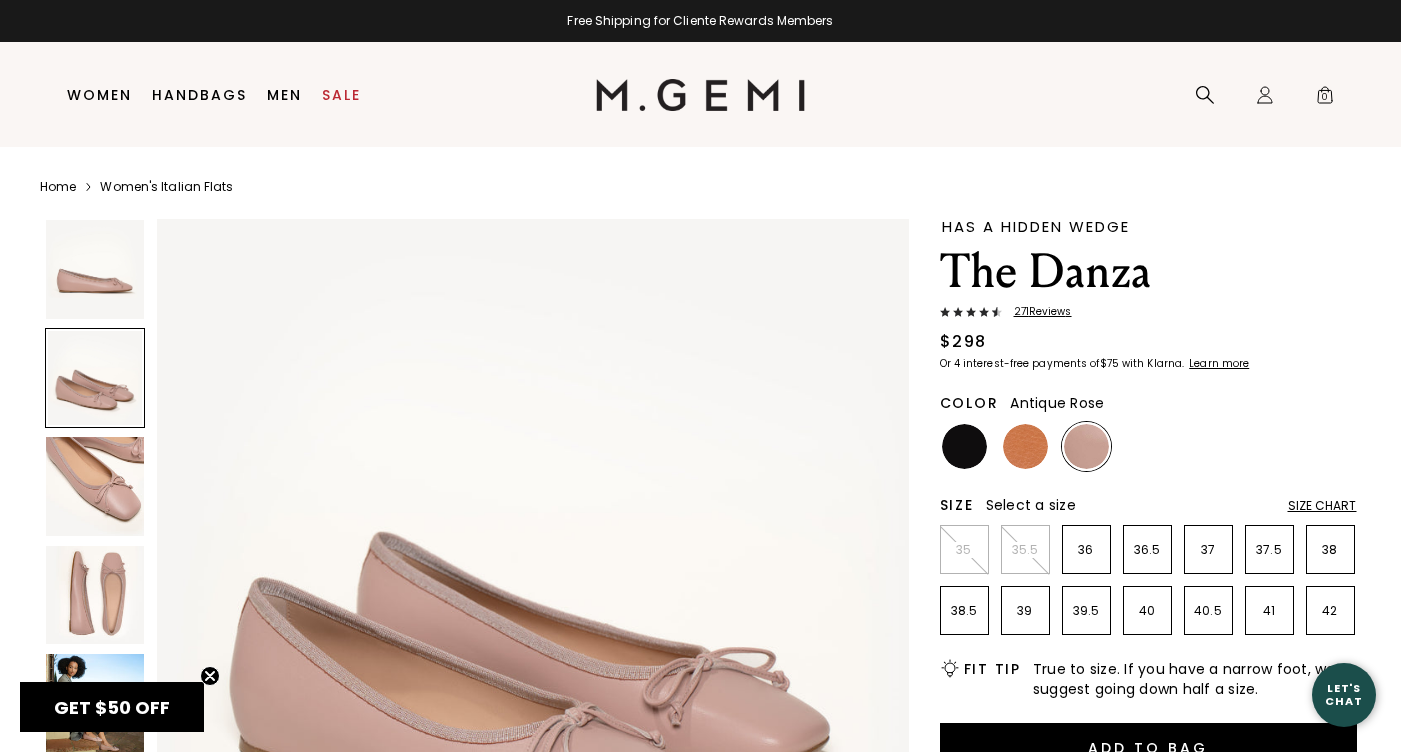 click at bounding box center (95, 486) 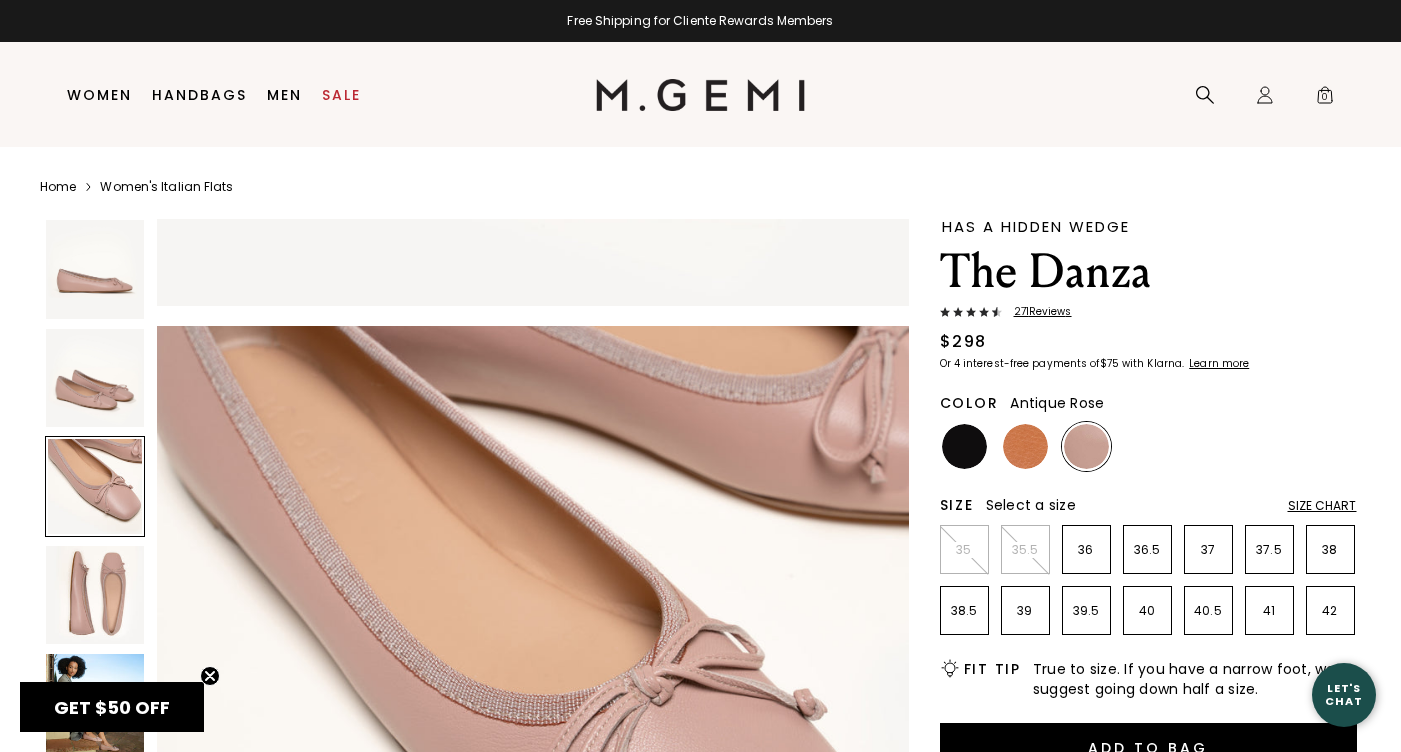 scroll, scrollTop: 1543, scrollLeft: 0, axis: vertical 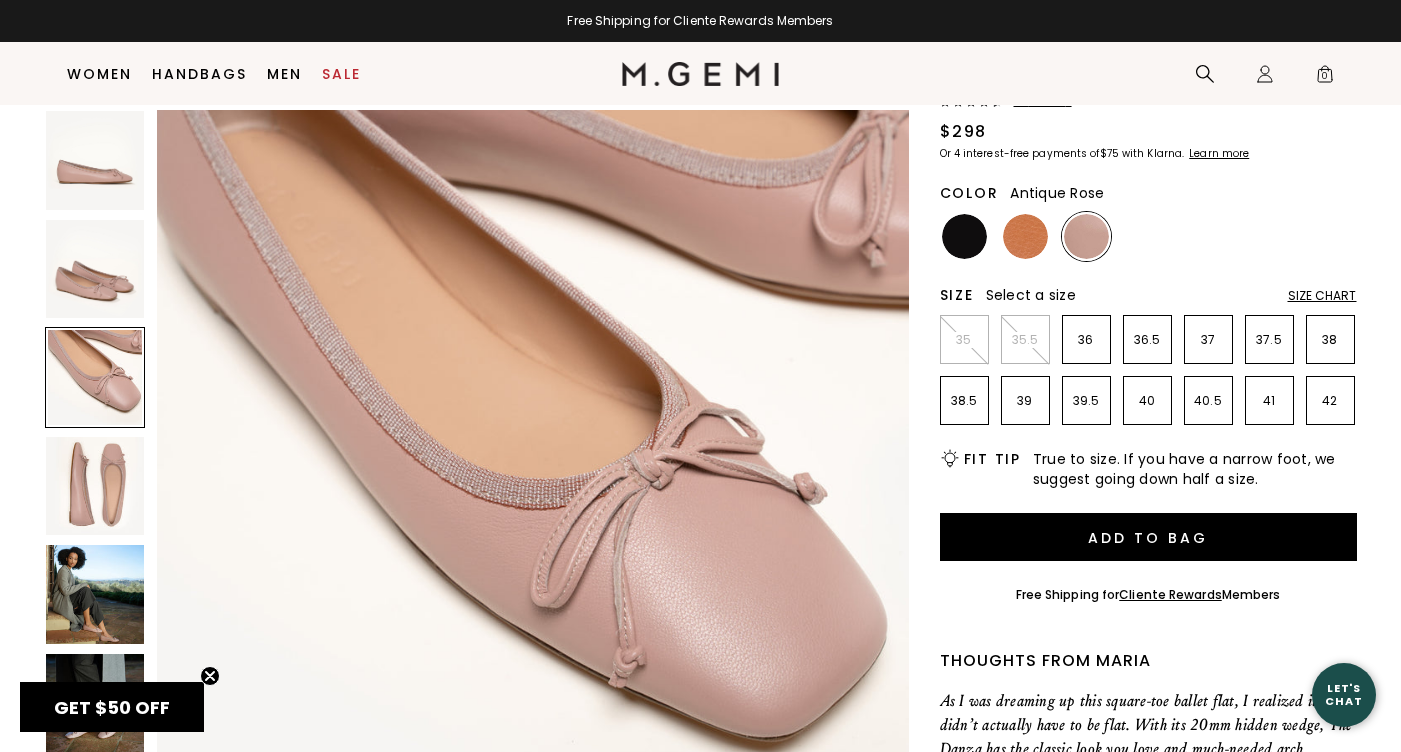 click at bounding box center [95, 486] 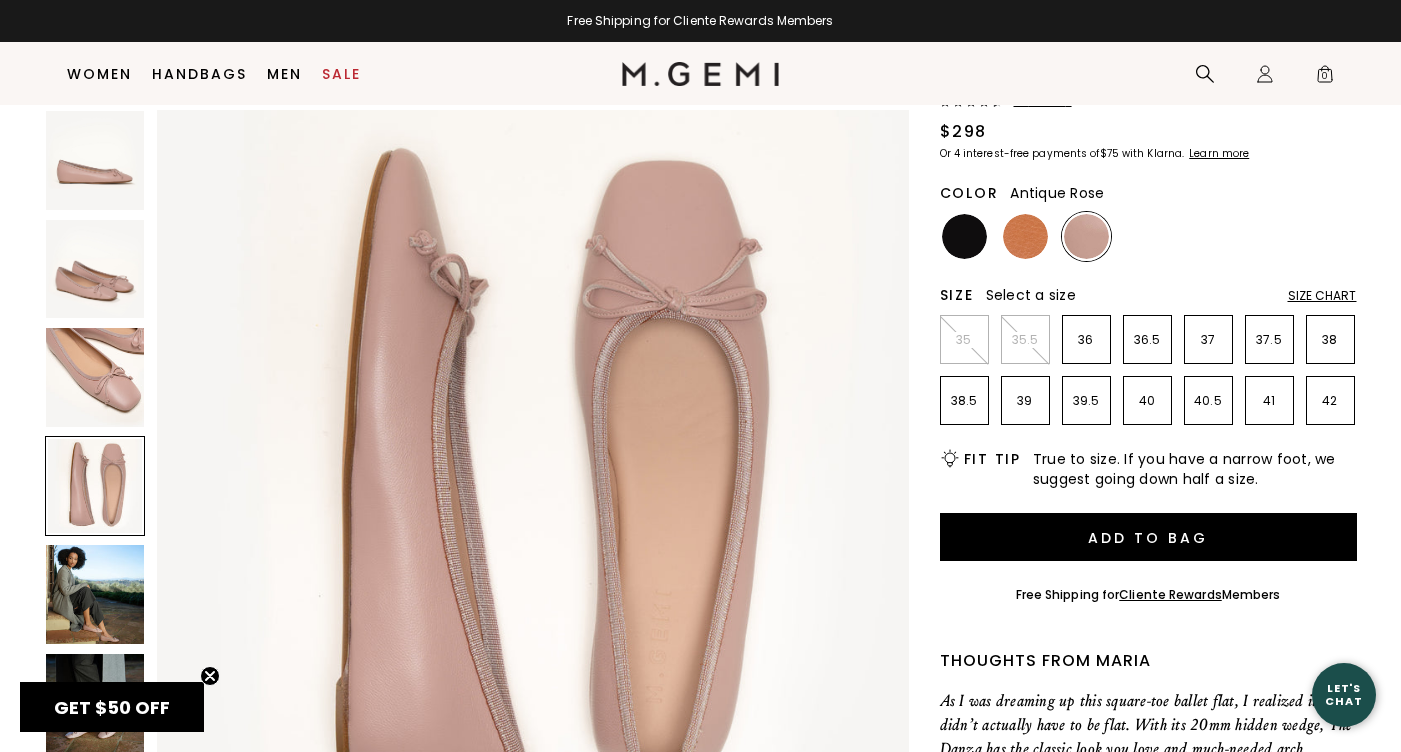 click at bounding box center (95, 594) 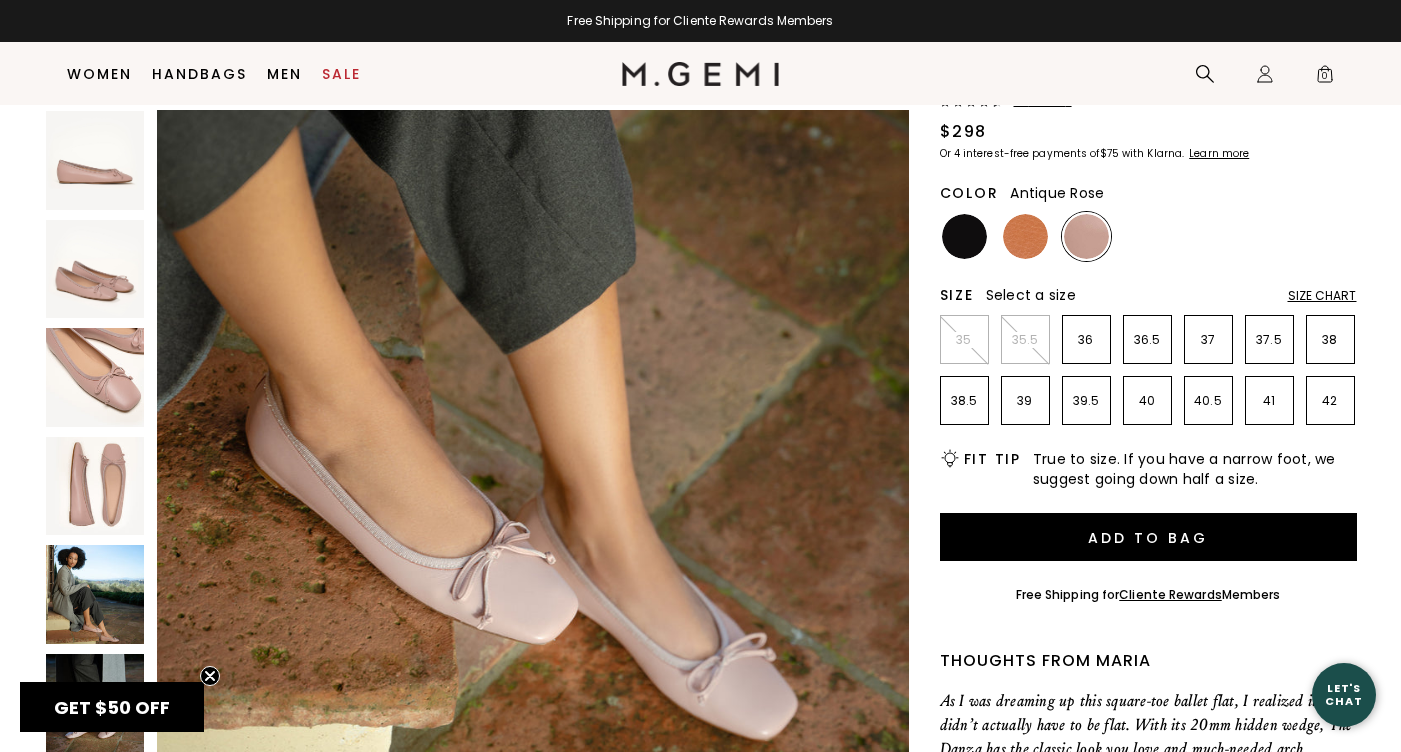 scroll, scrollTop: 4649, scrollLeft: 0, axis: vertical 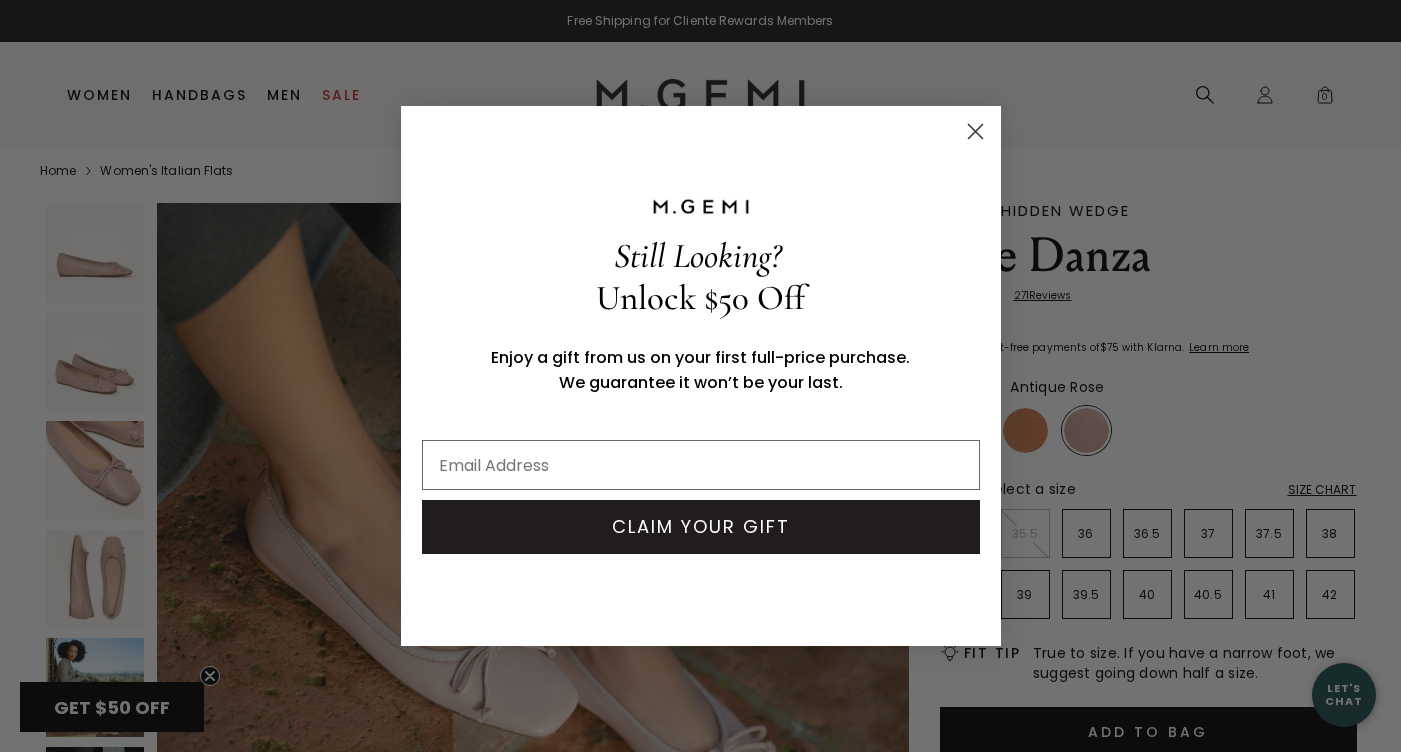 click 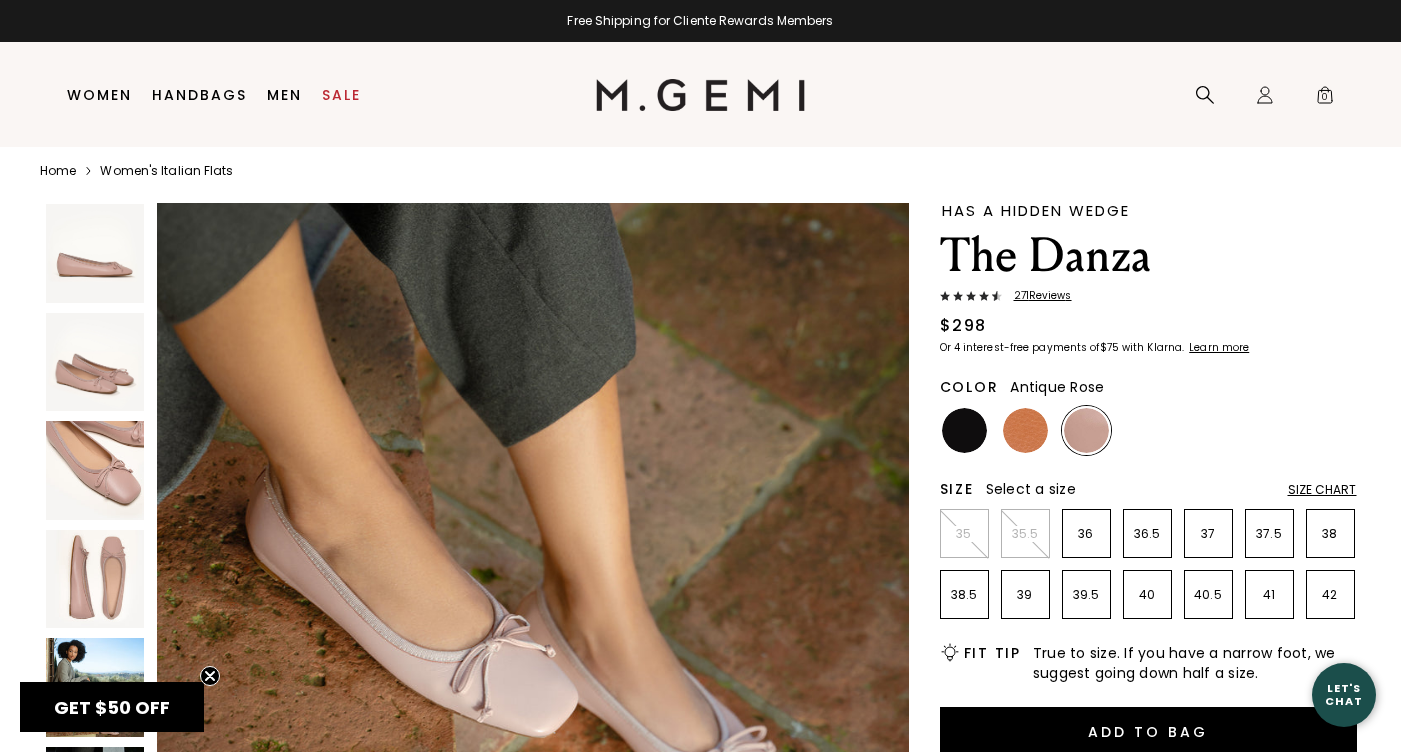 click on "271  Review s" at bounding box center (1037, 296) 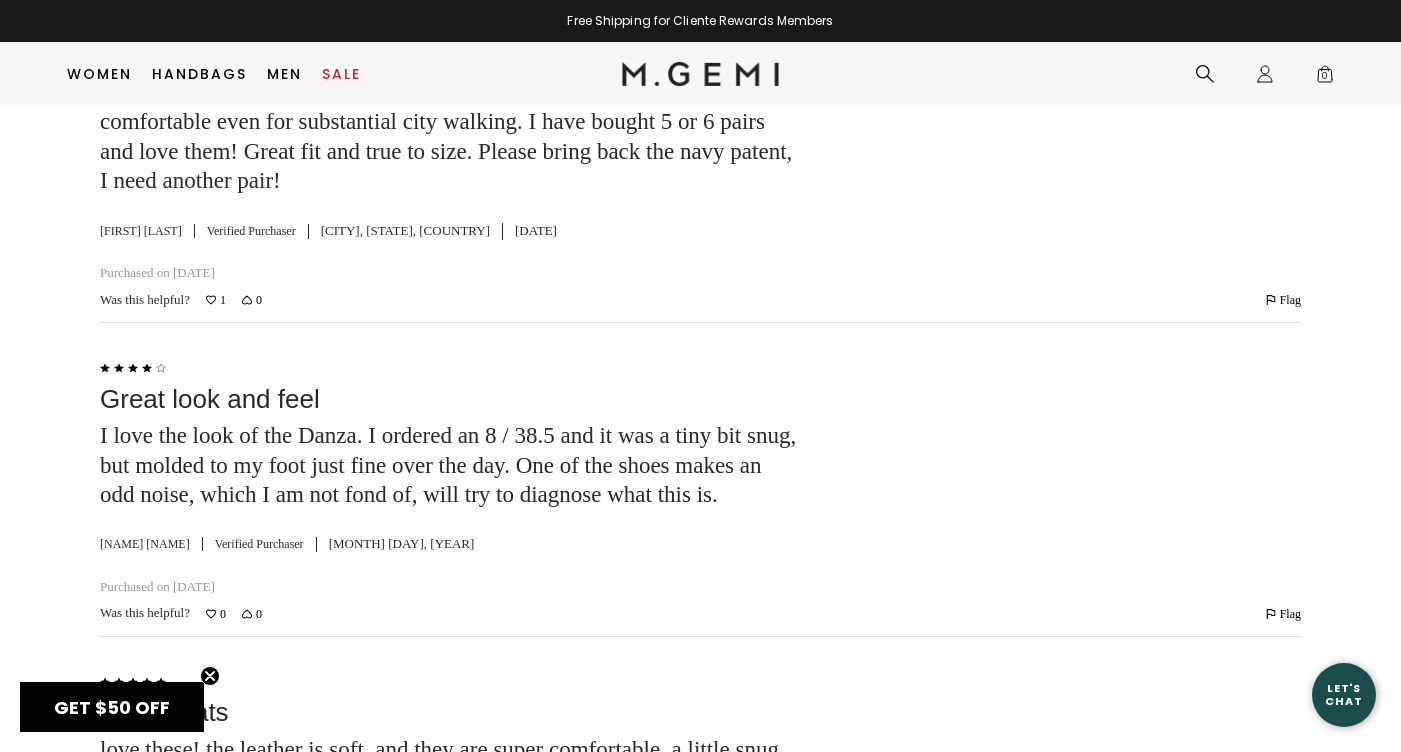 scroll, scrollTop: 4715, scrollLeft: 0, axis: vertical 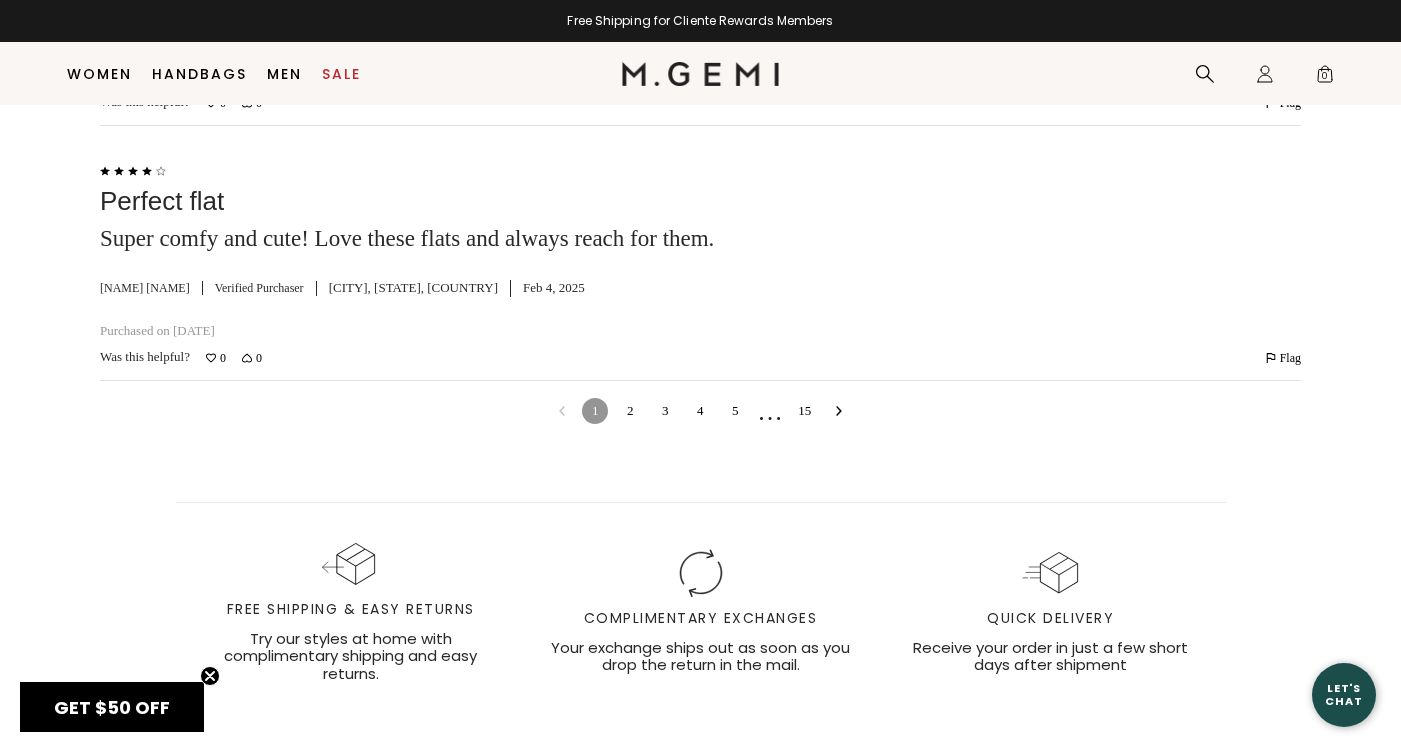 click on "2" at bounding box center (630, 411) 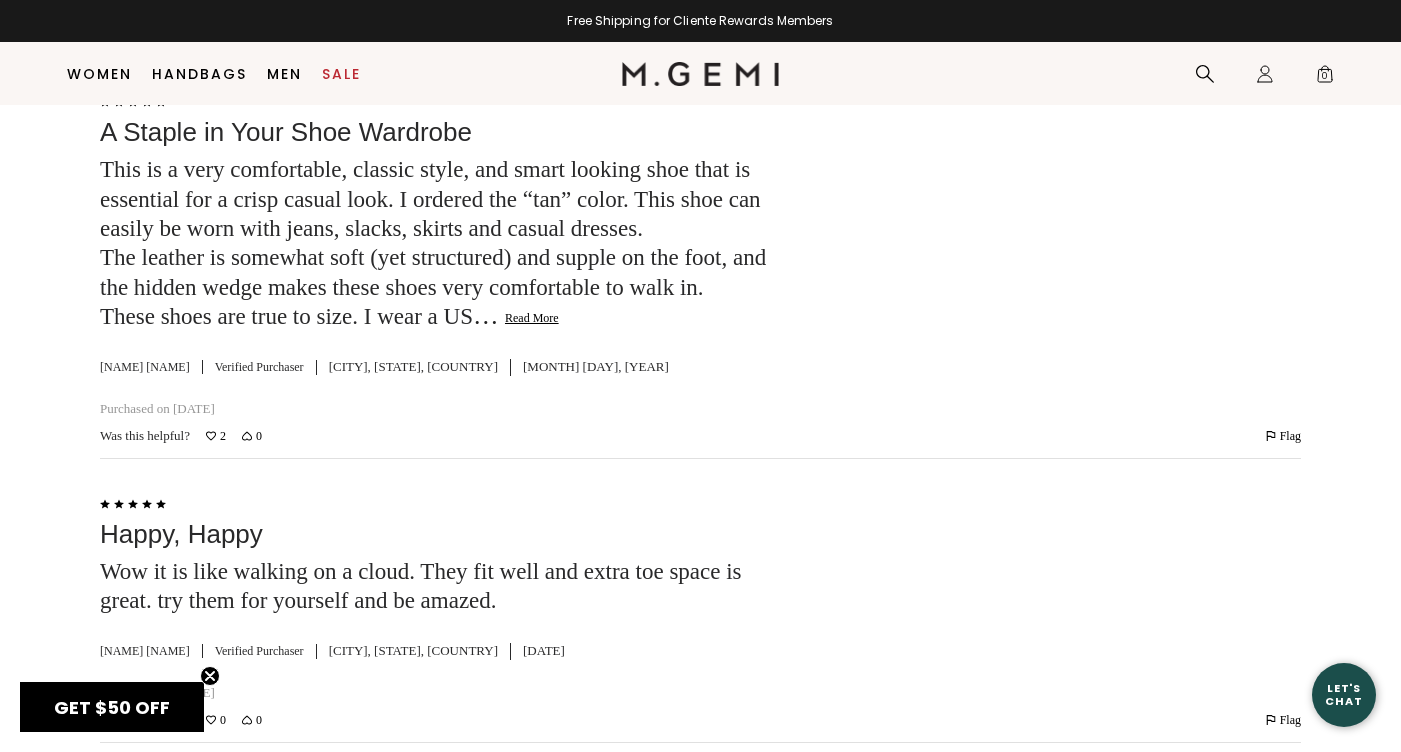 click on "Read More" 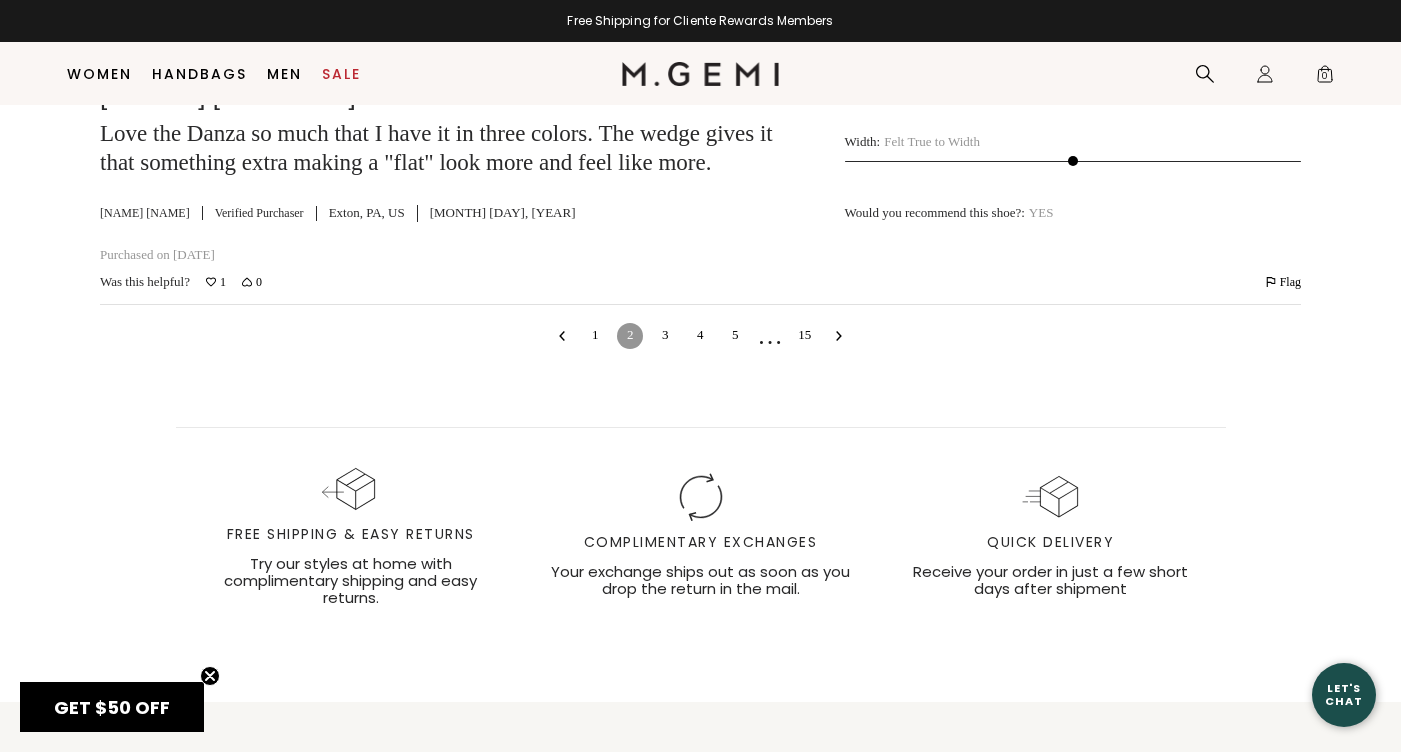 click on "3" at bounding box center [665, 336] 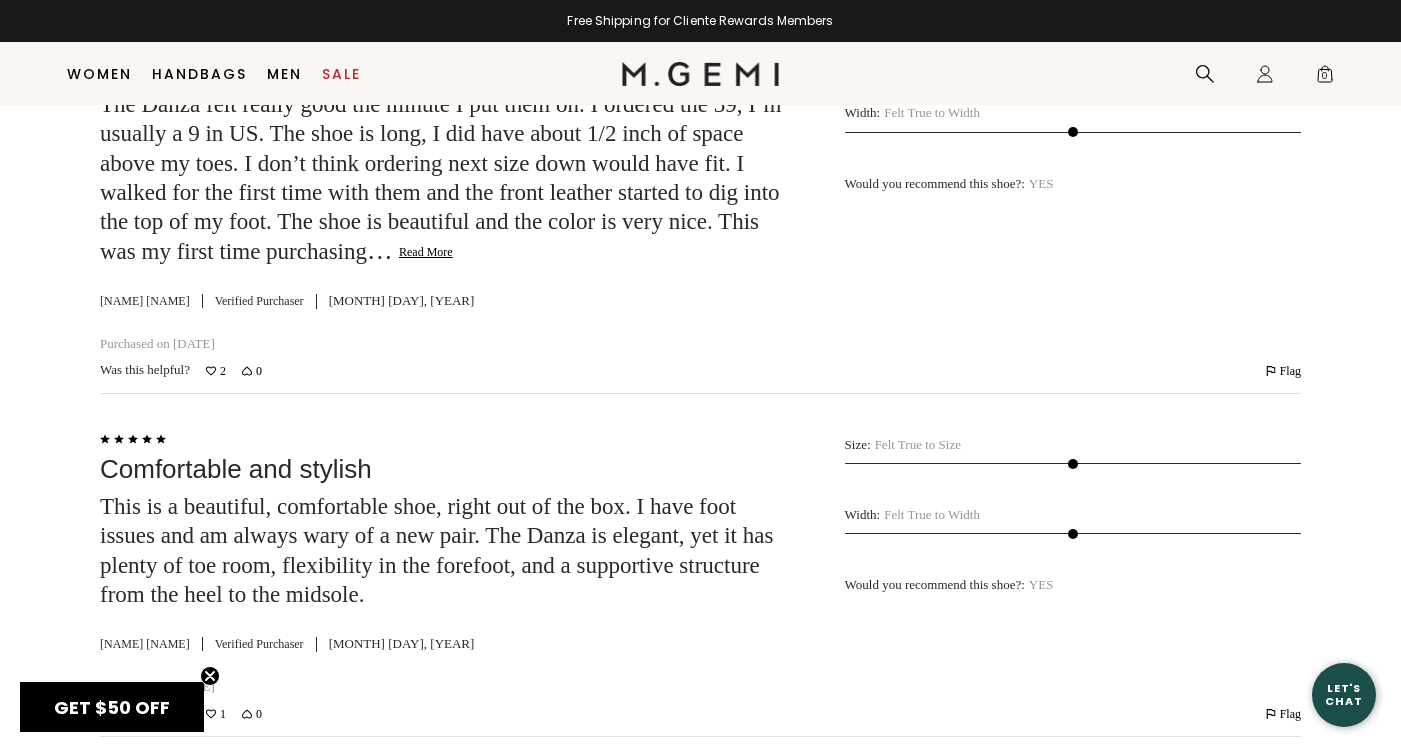 scroll, scrollTop: 7525, scrollLeft: 0, axis: vertical 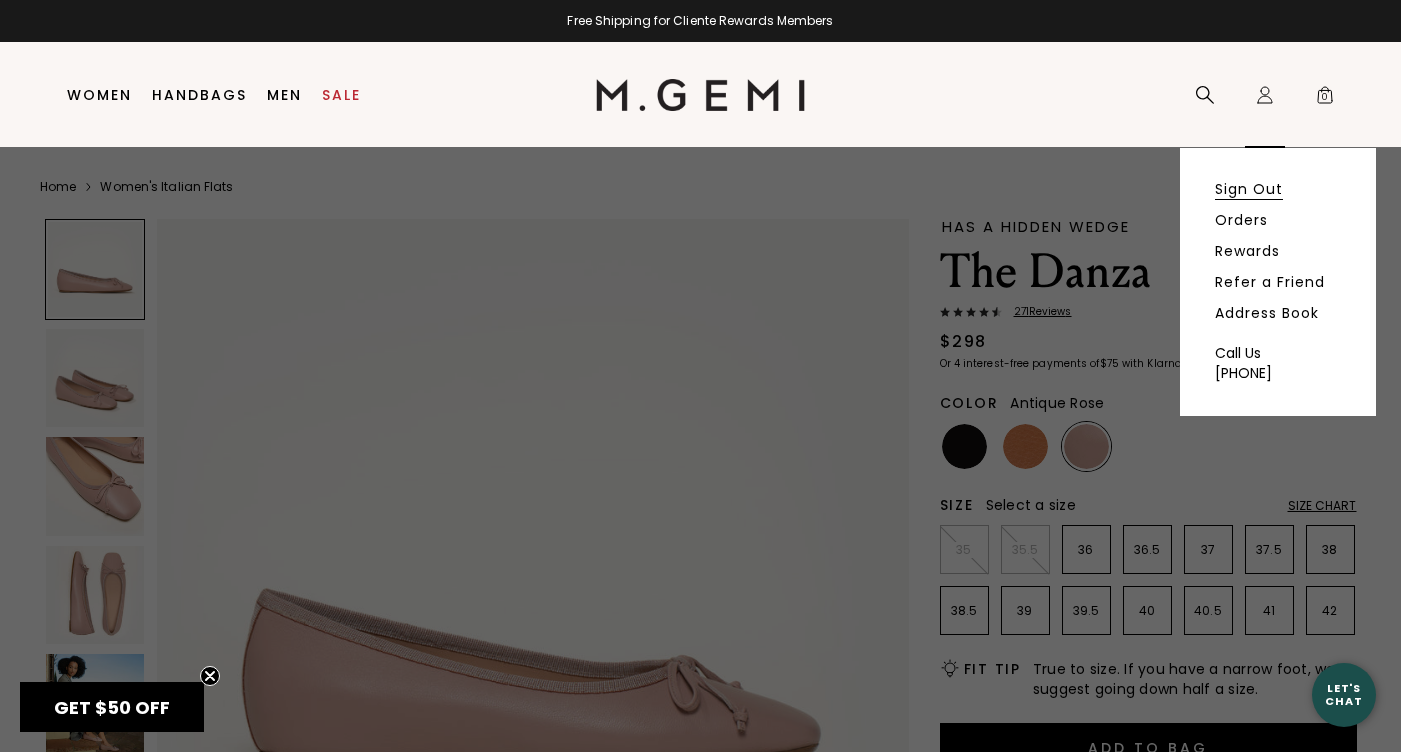 click on "Sign Out" at bounding box center [1249, 189] 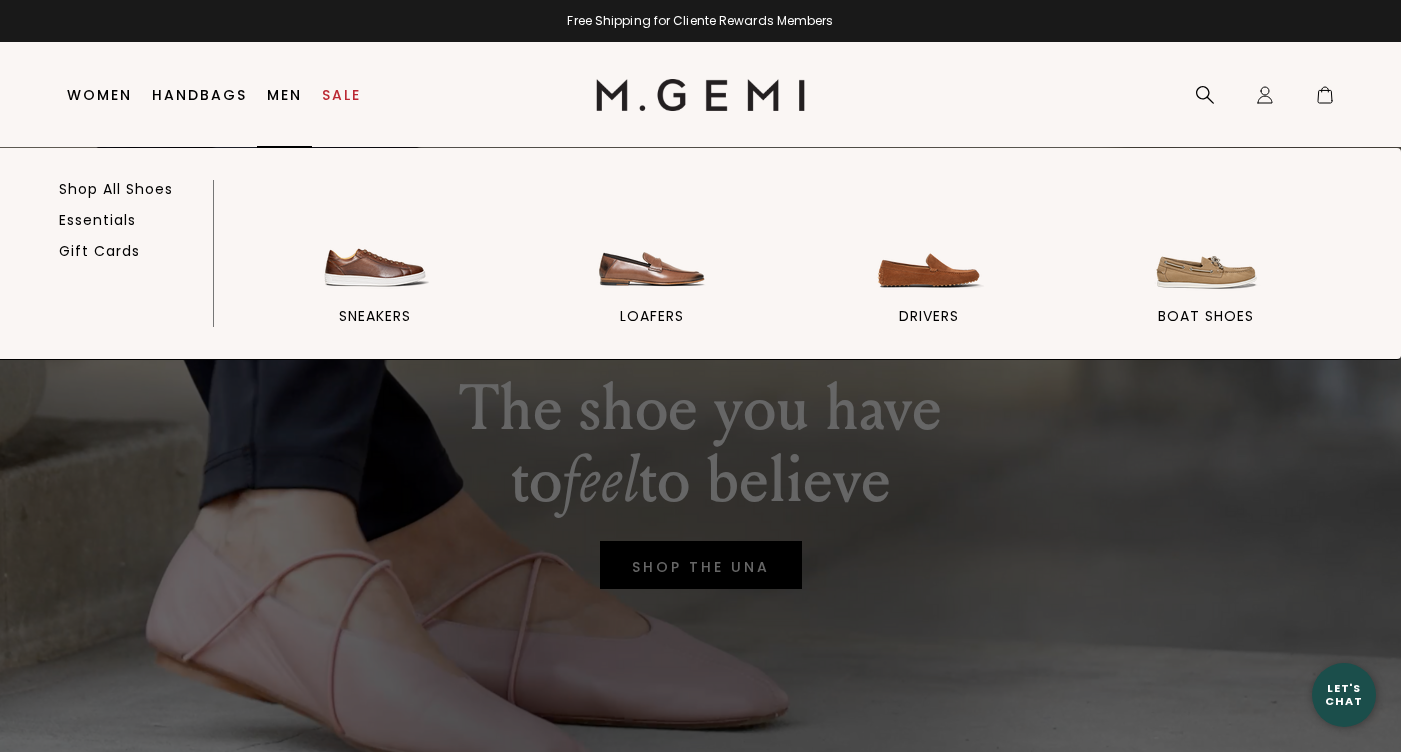 scroll, scrollTop: 0, scrollLeft: 0, axis: both 